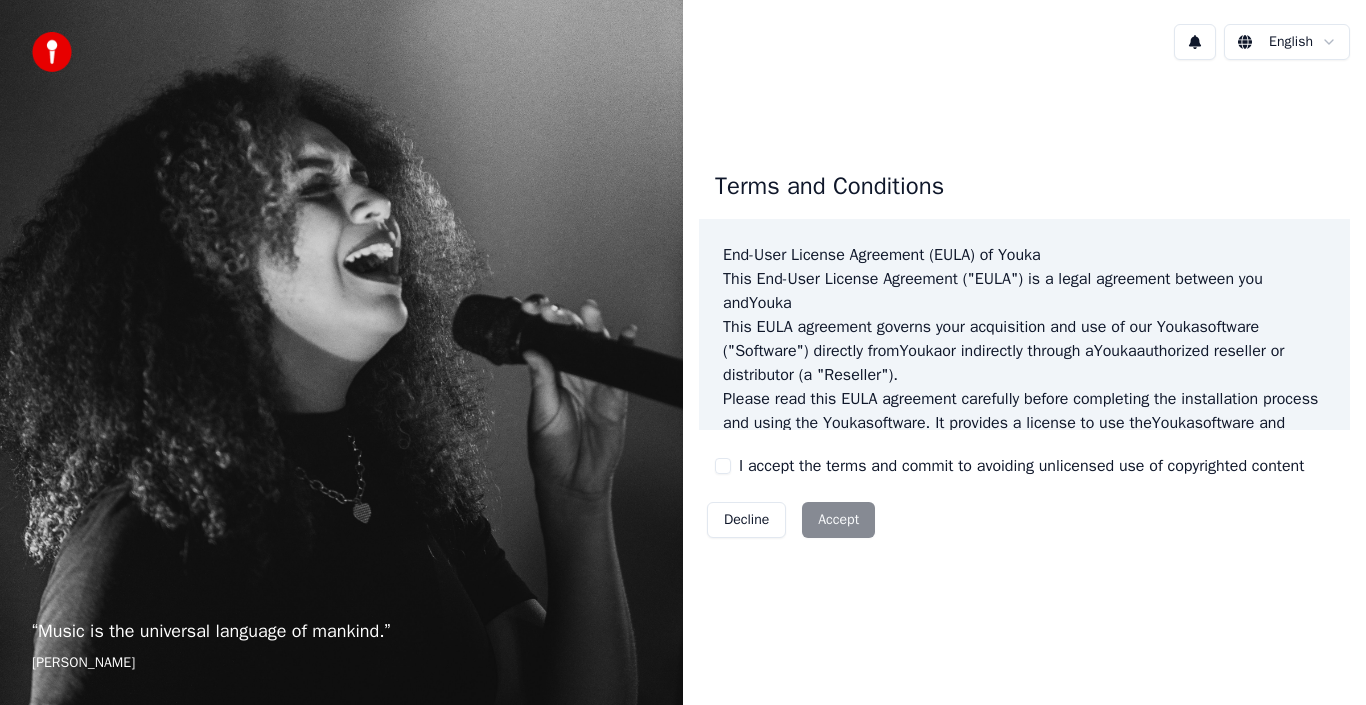 scroll, scrollTop: 0, scrollLeft: 0, axis: both 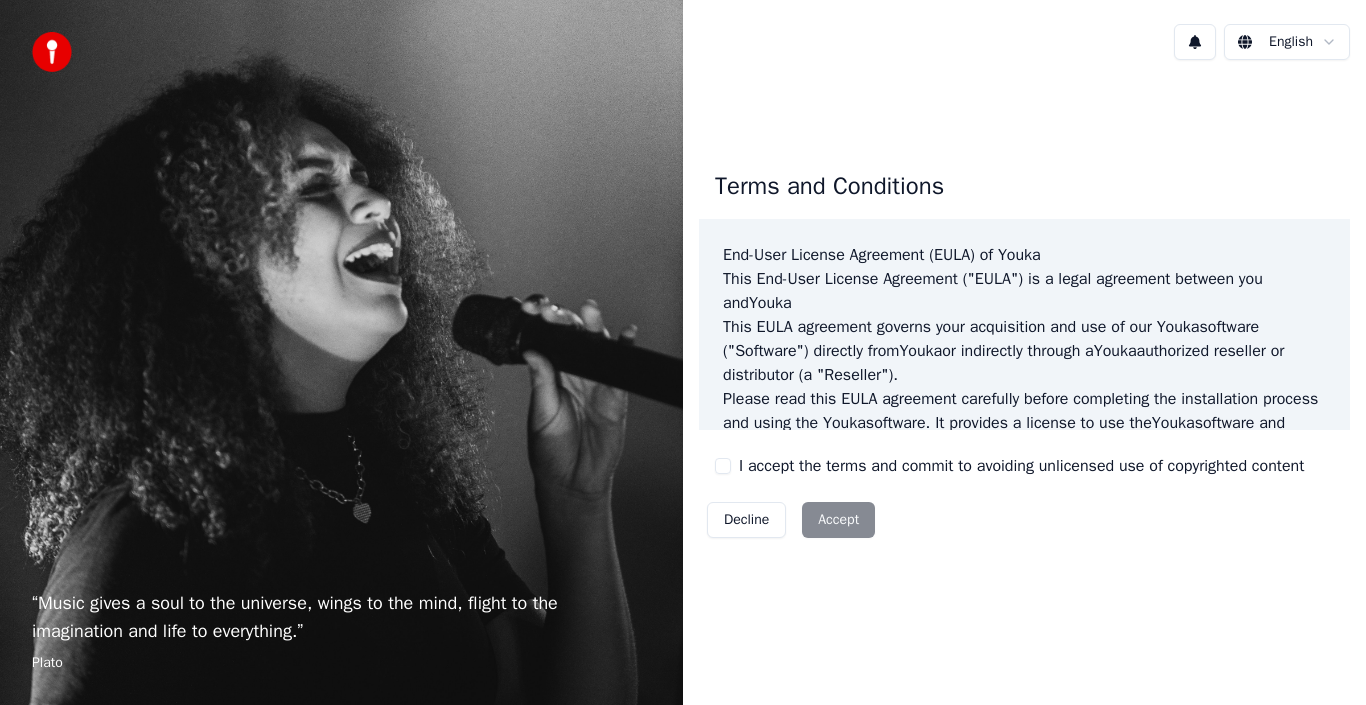 click on "I accept the terms and commit to avoiding unlicensed use of copyrighted content" at bounding box center [723, 466] 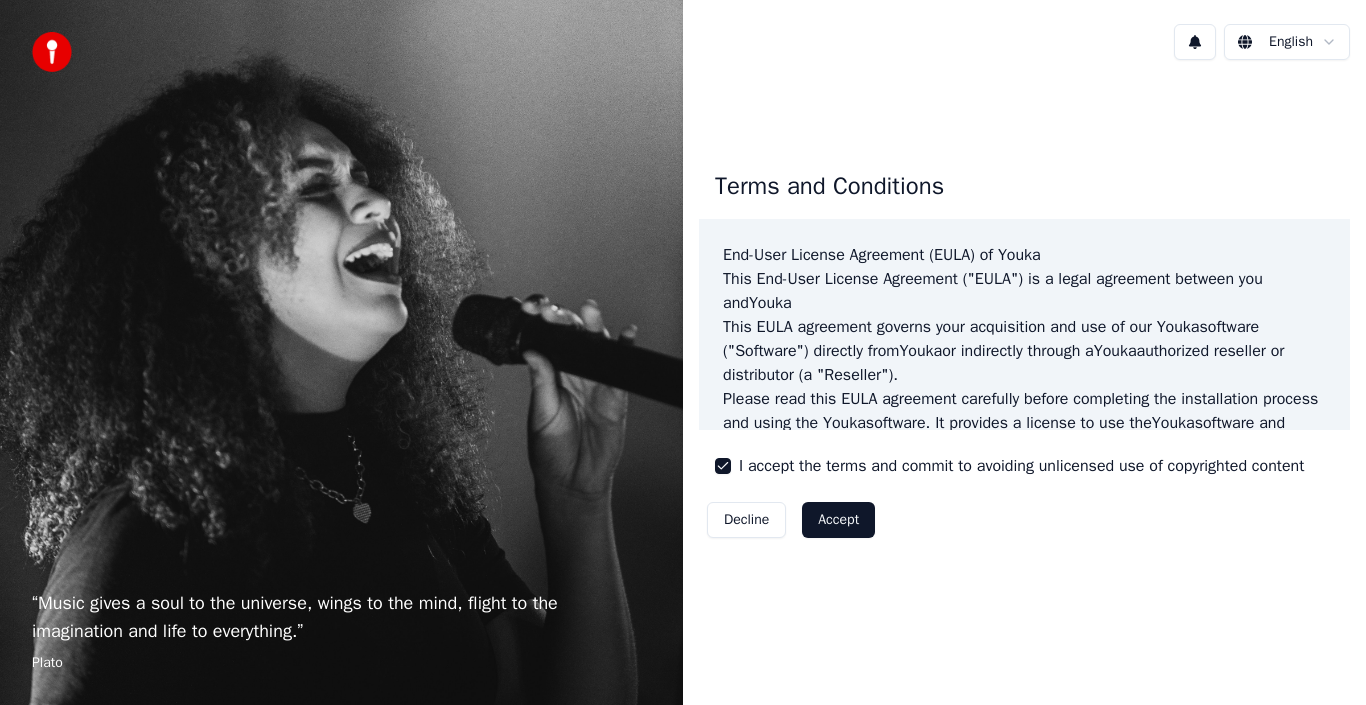 click on "Accept" at bounding box center (838, 520) 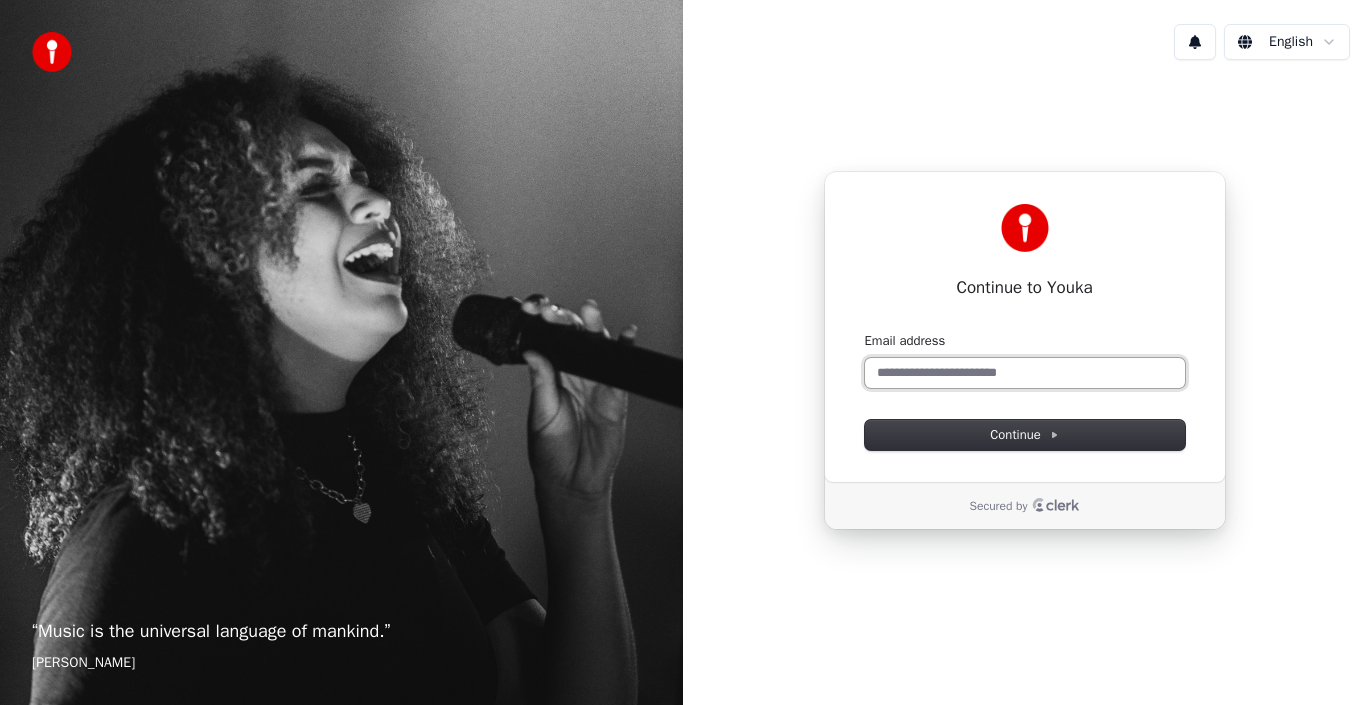click on "Email address" at bounding box center (1025, 373) 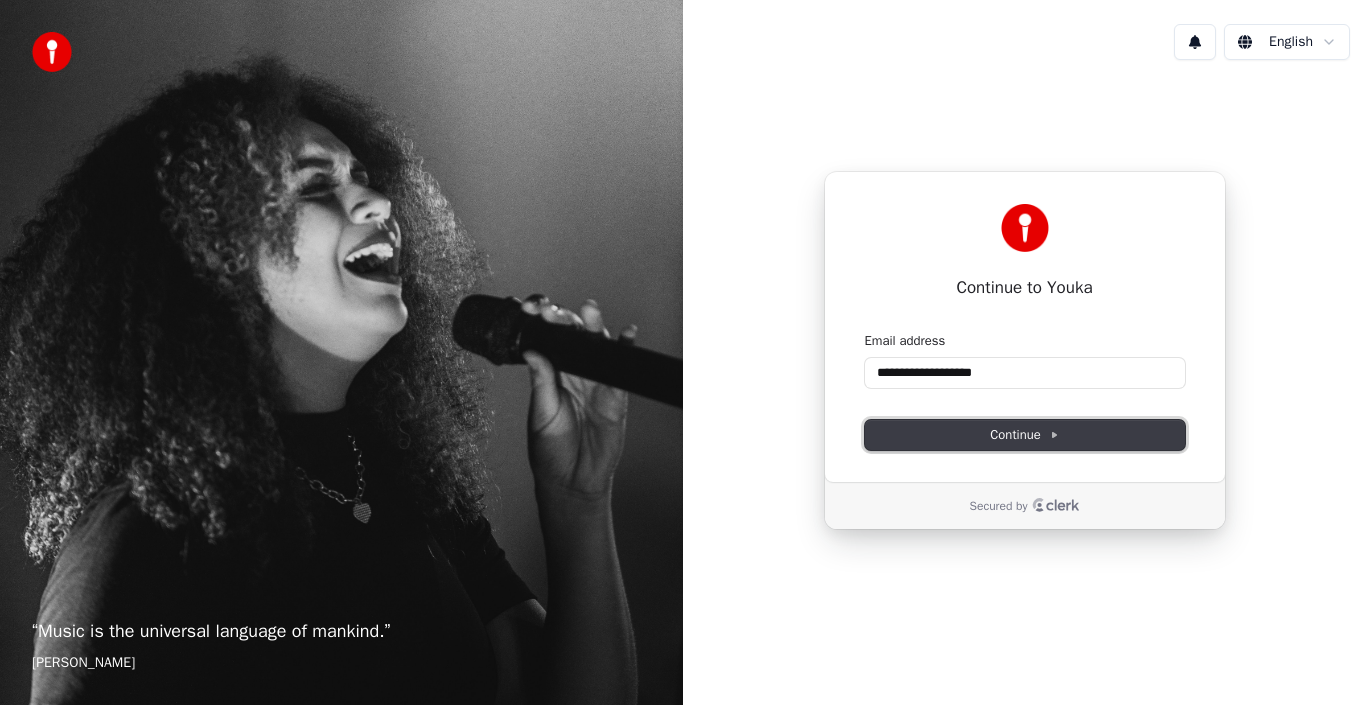 click on "Continue" at bounding box center (1024, 435) 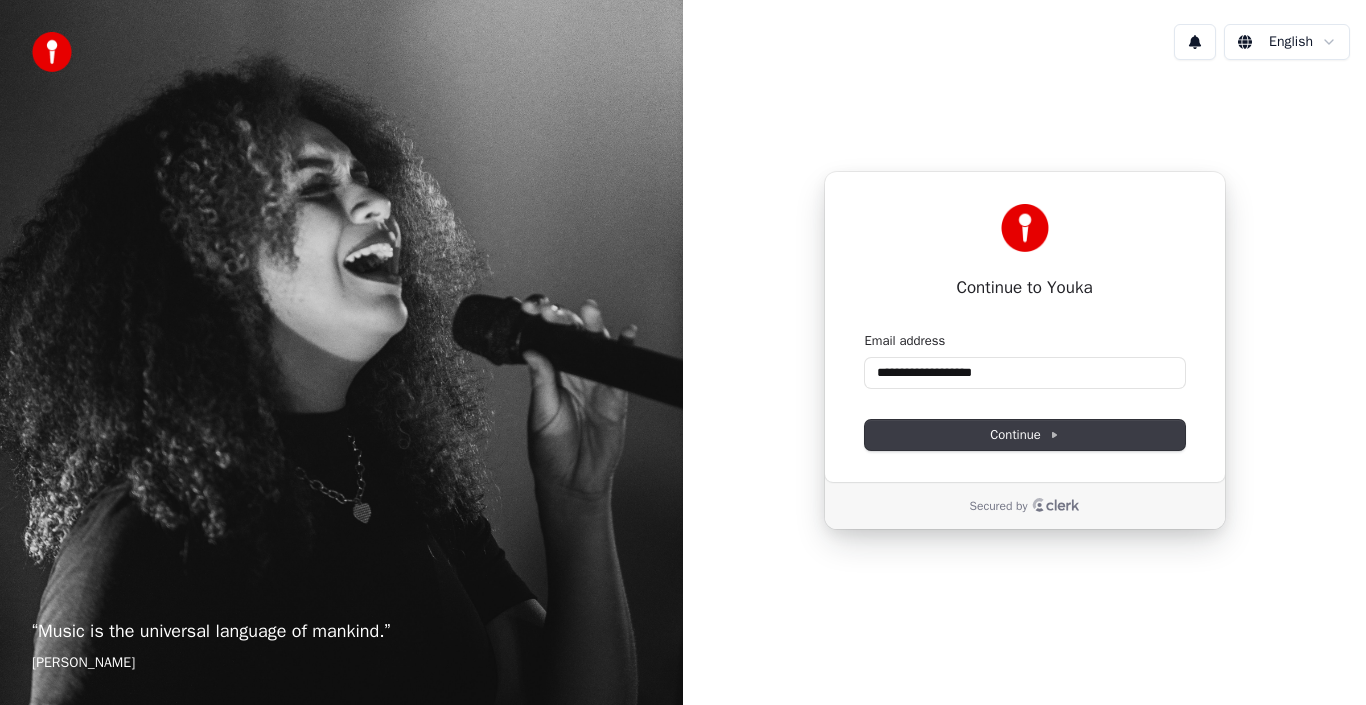 type on "**********" 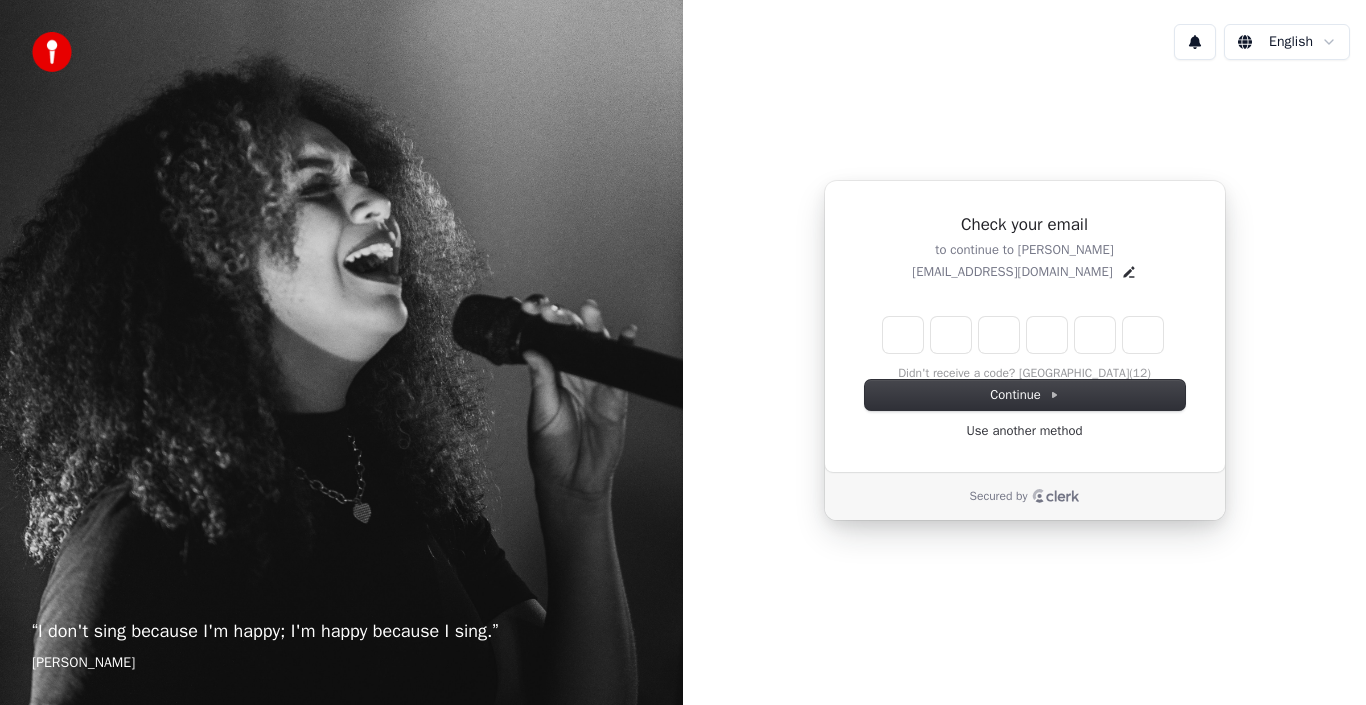 type on "*" 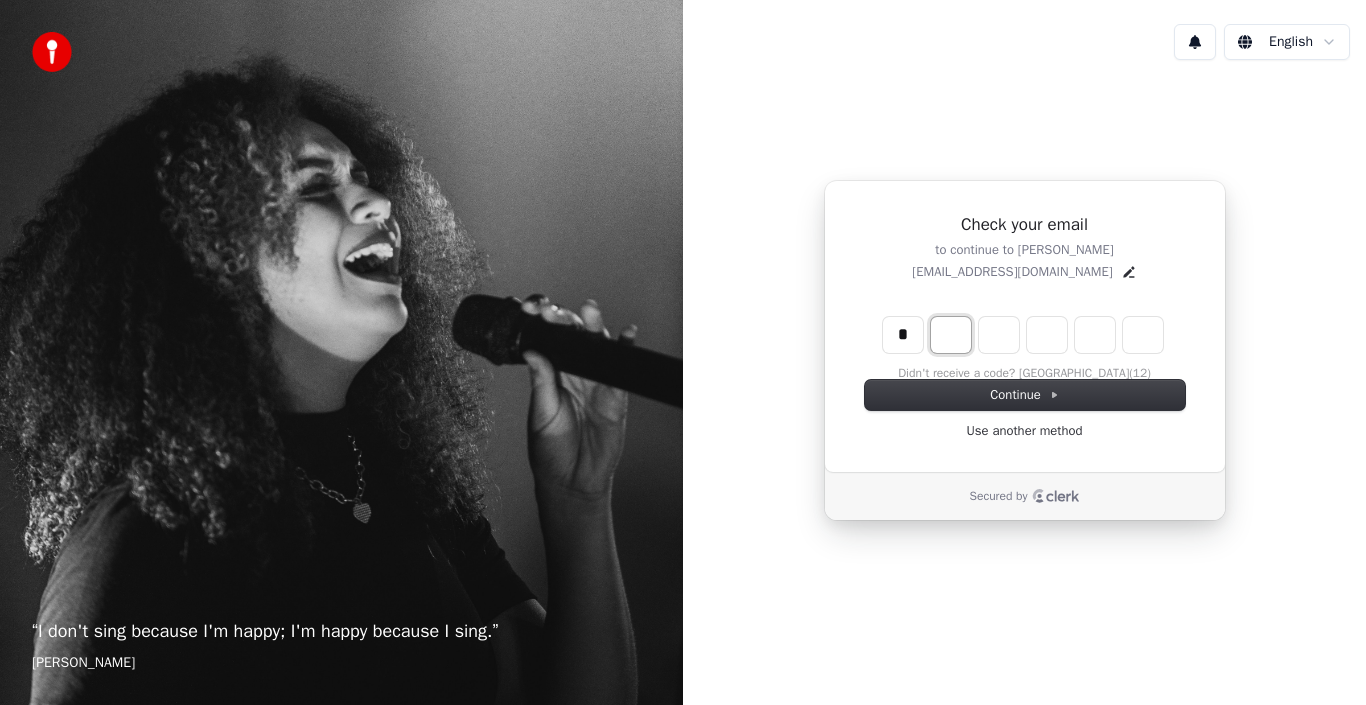 type on "*" 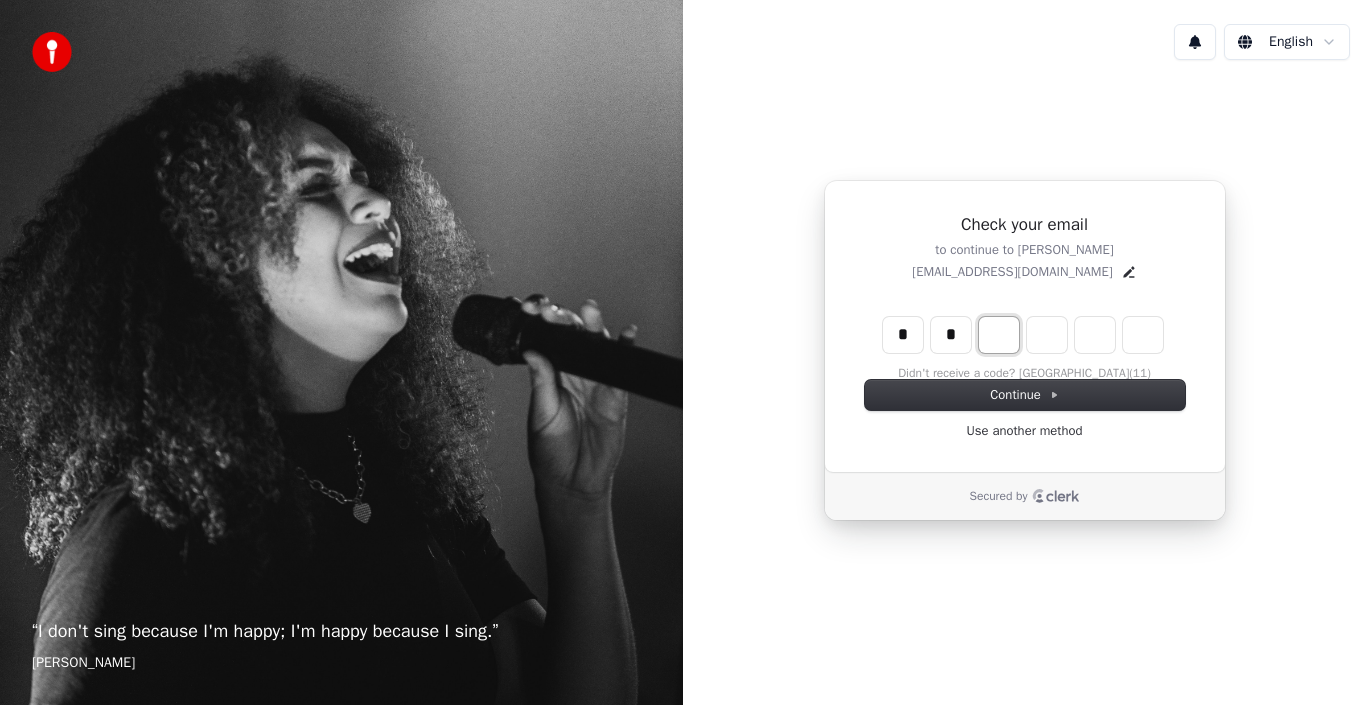 type on "*" 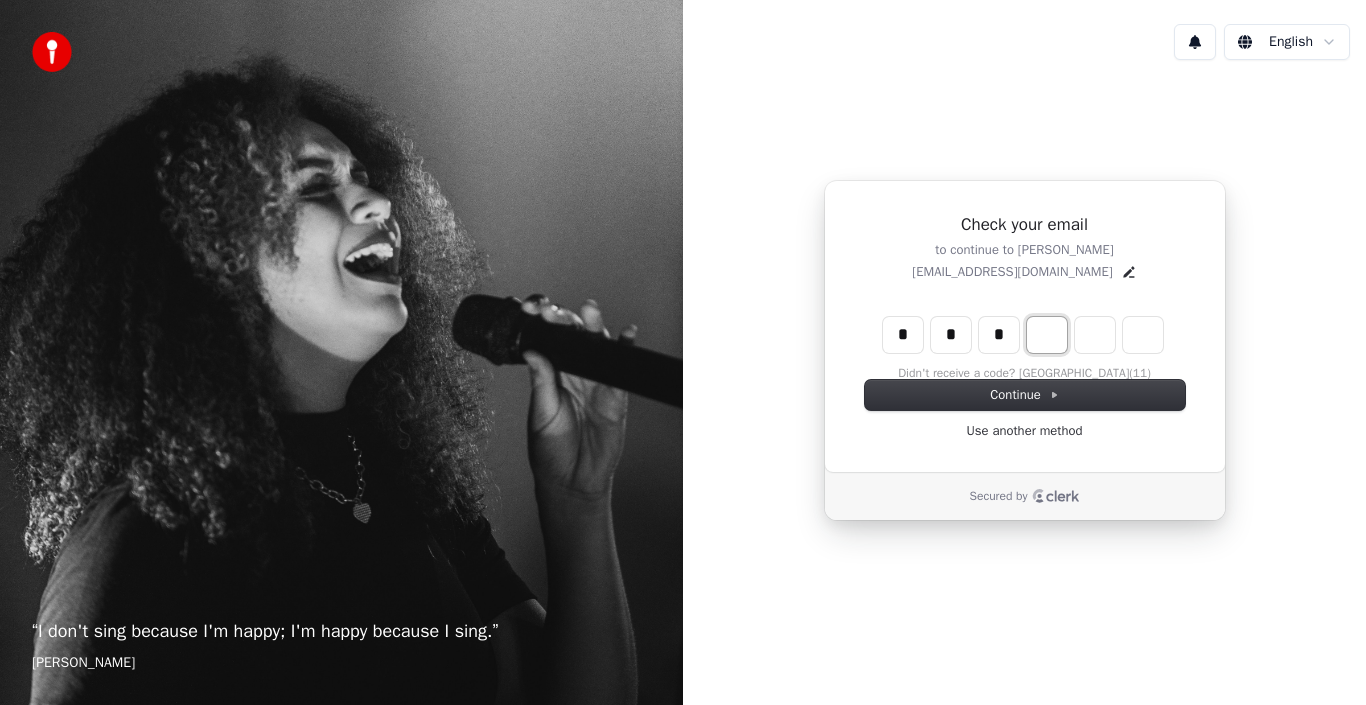 type on "*" 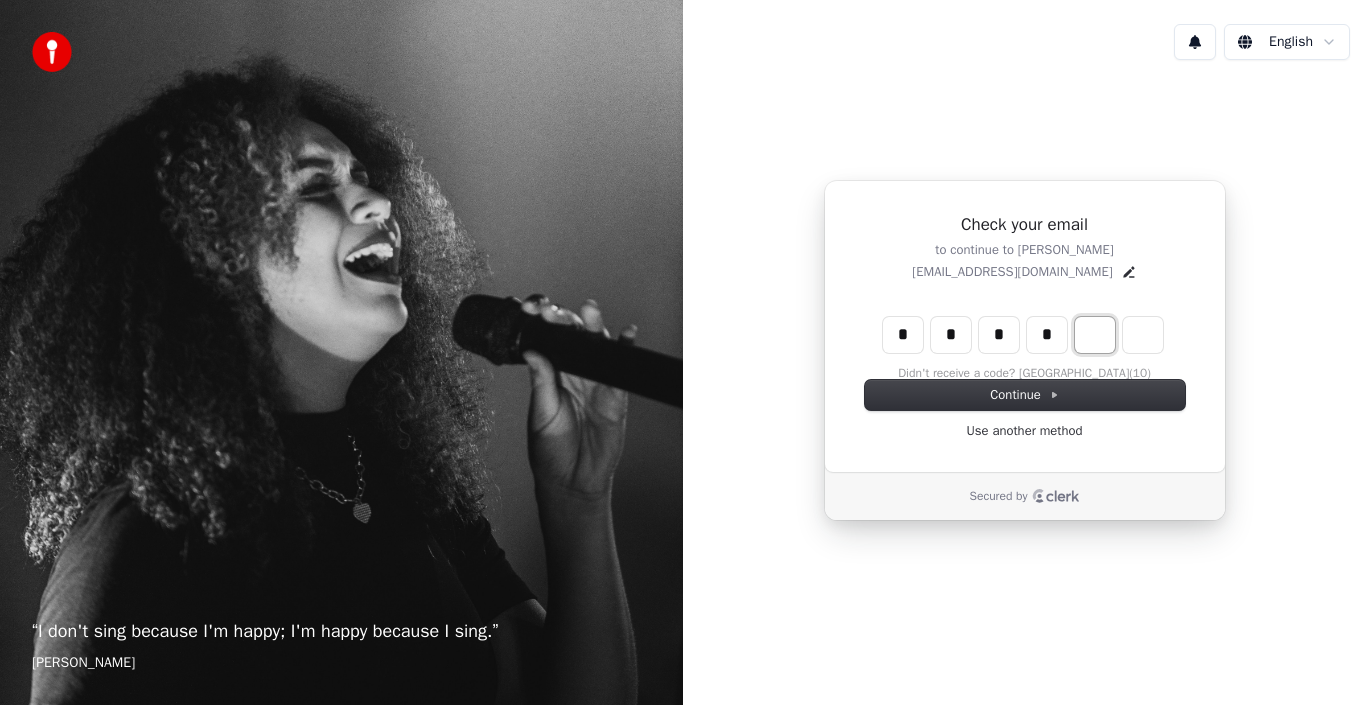 type on "*" 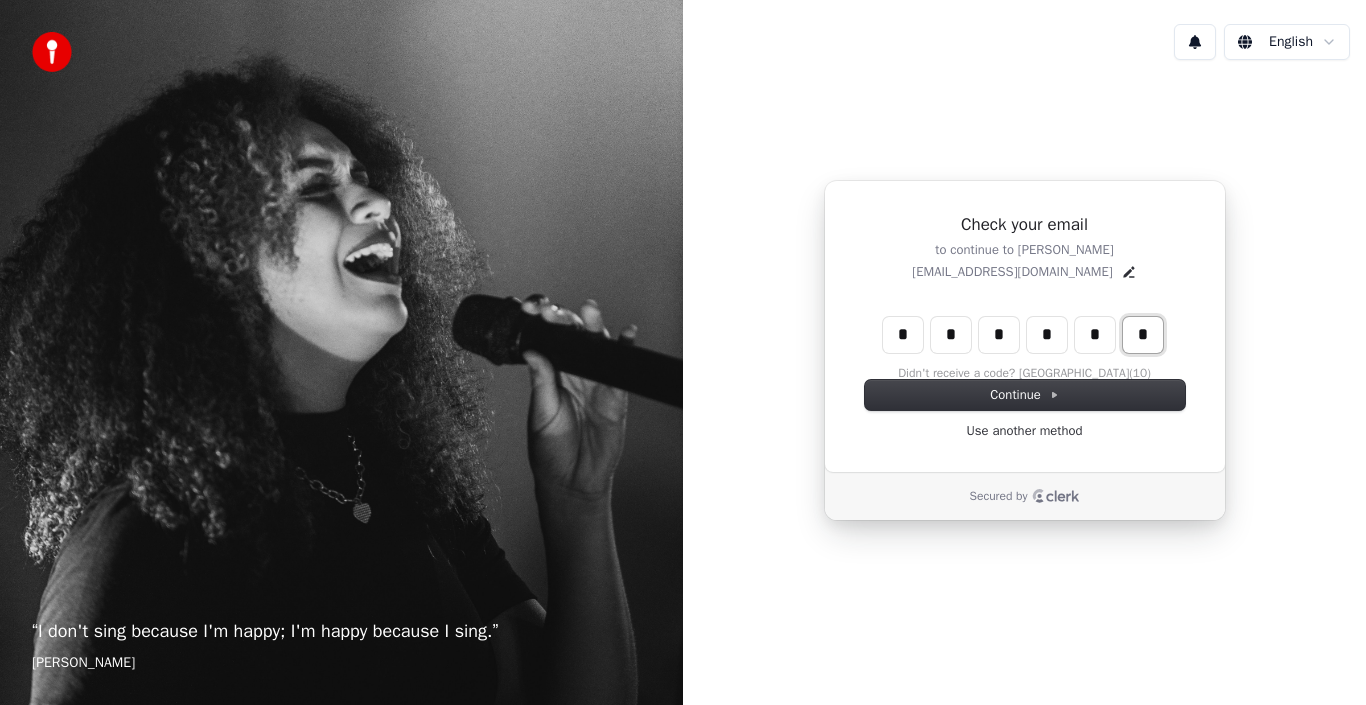 type on "*" 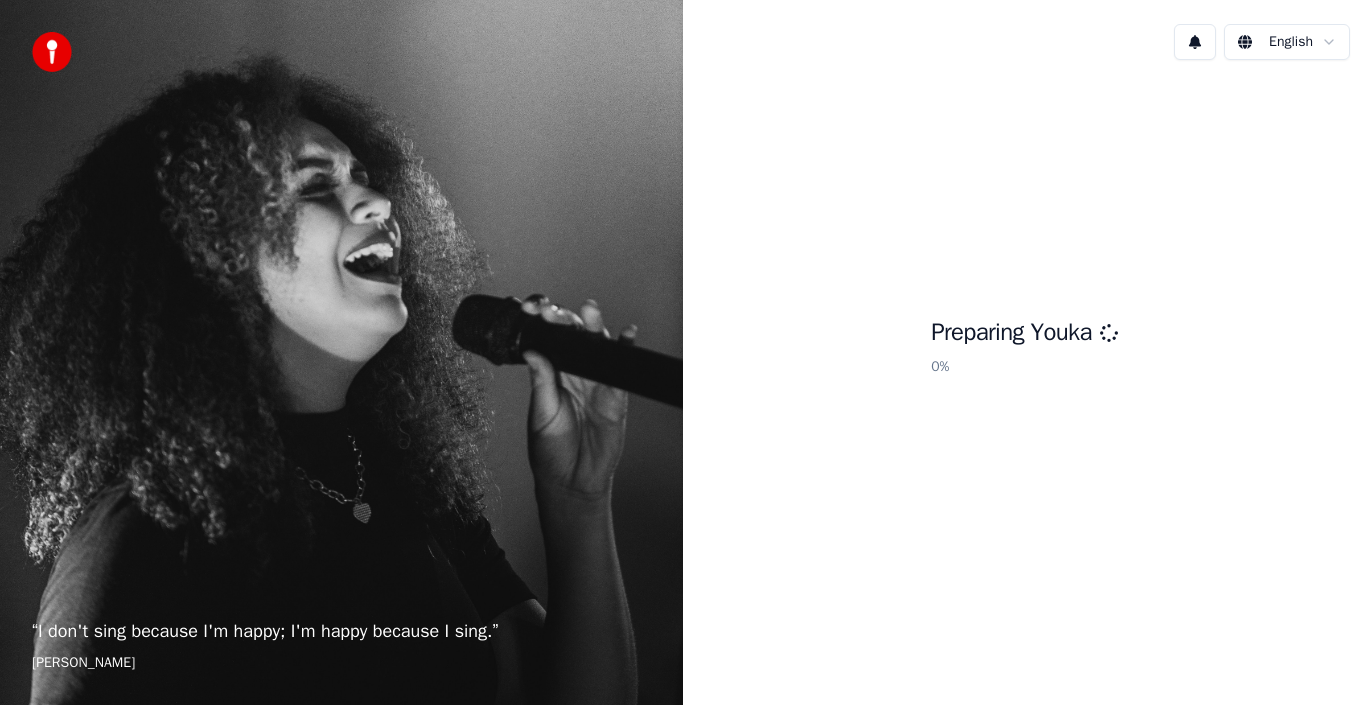 scroll, scrollTop: 0, scrollLeft: 0, axis: both 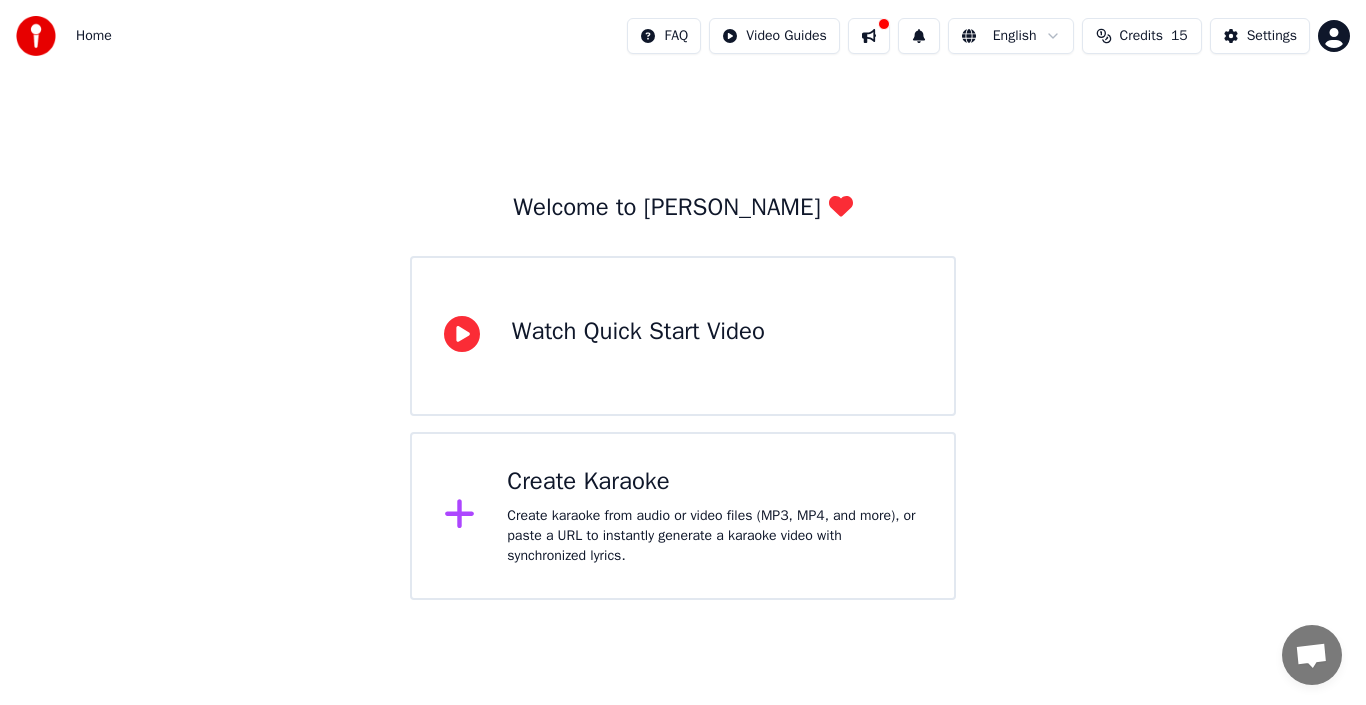 click 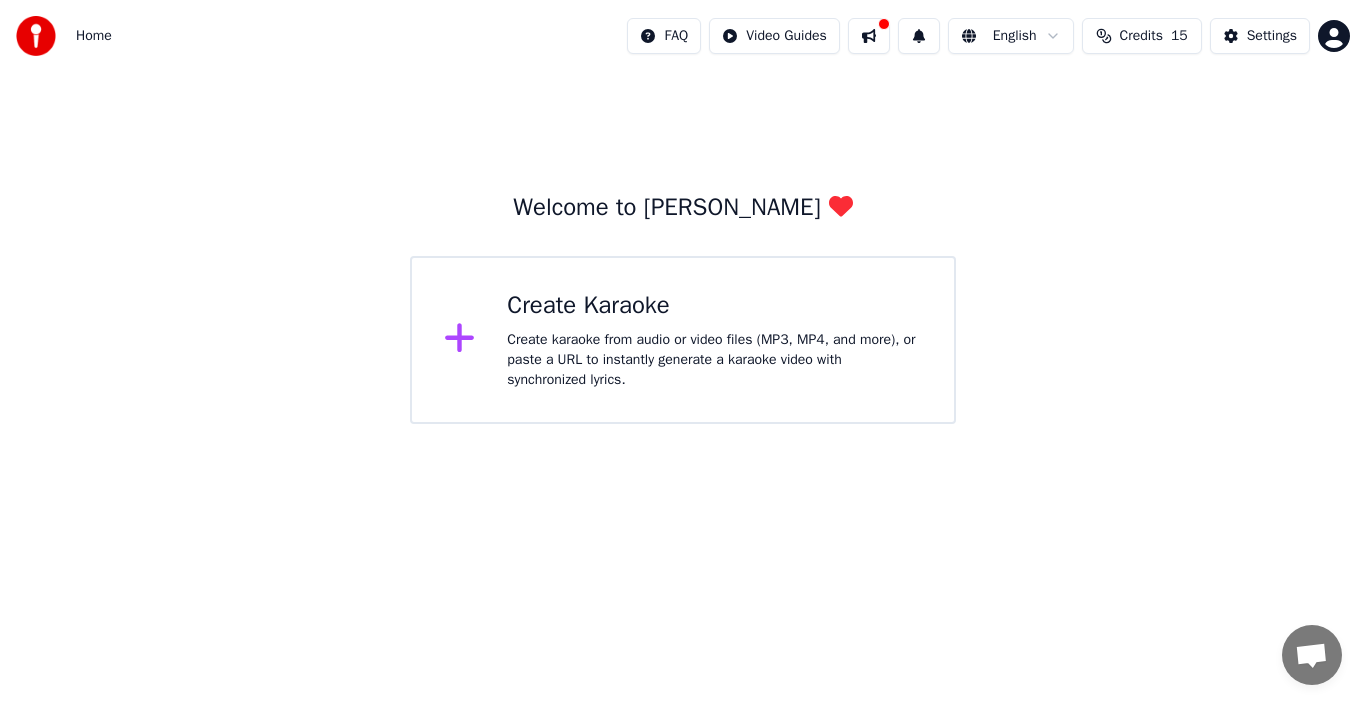 click on "Create Karaoke Create karaoke from audio or video files (MP3, MP4, and more), or paste a URL to instantly generate a karaoke video with synchronized lyrics." at bounding box center (683, 340) 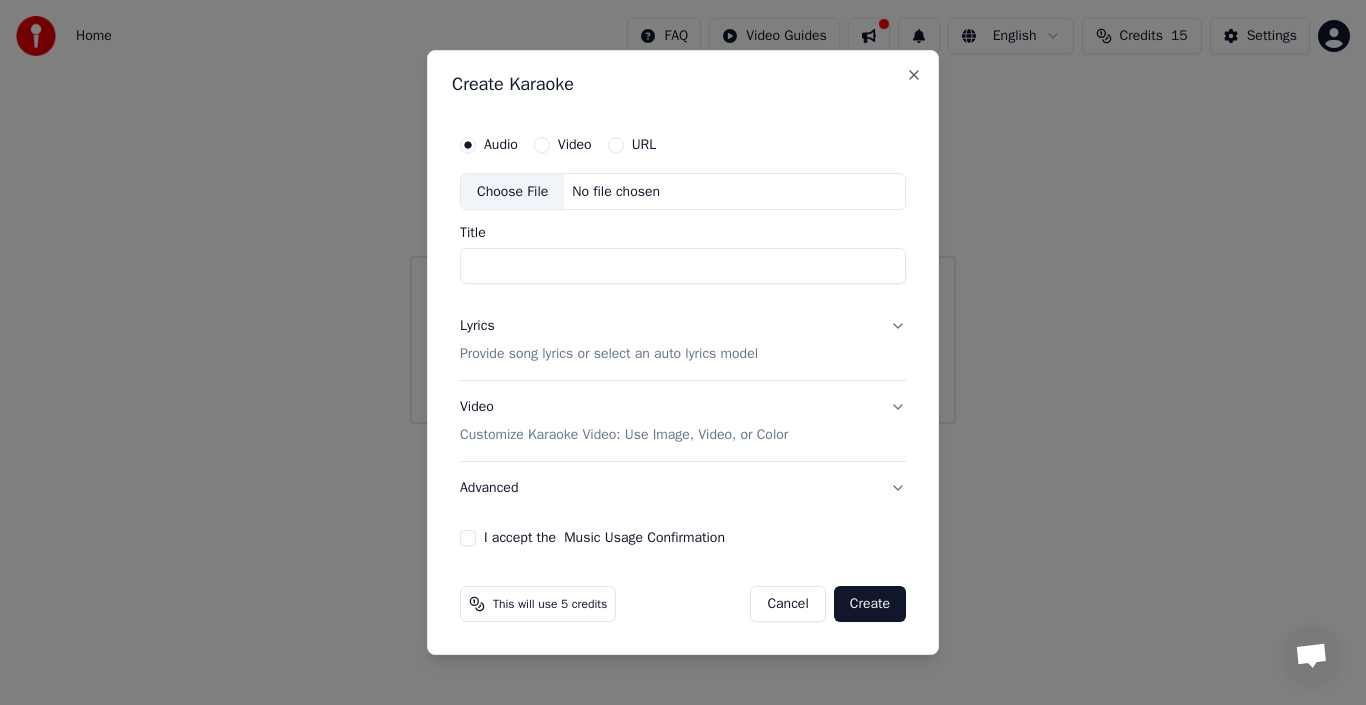 click on "URL" at bounding box center [616, 145] 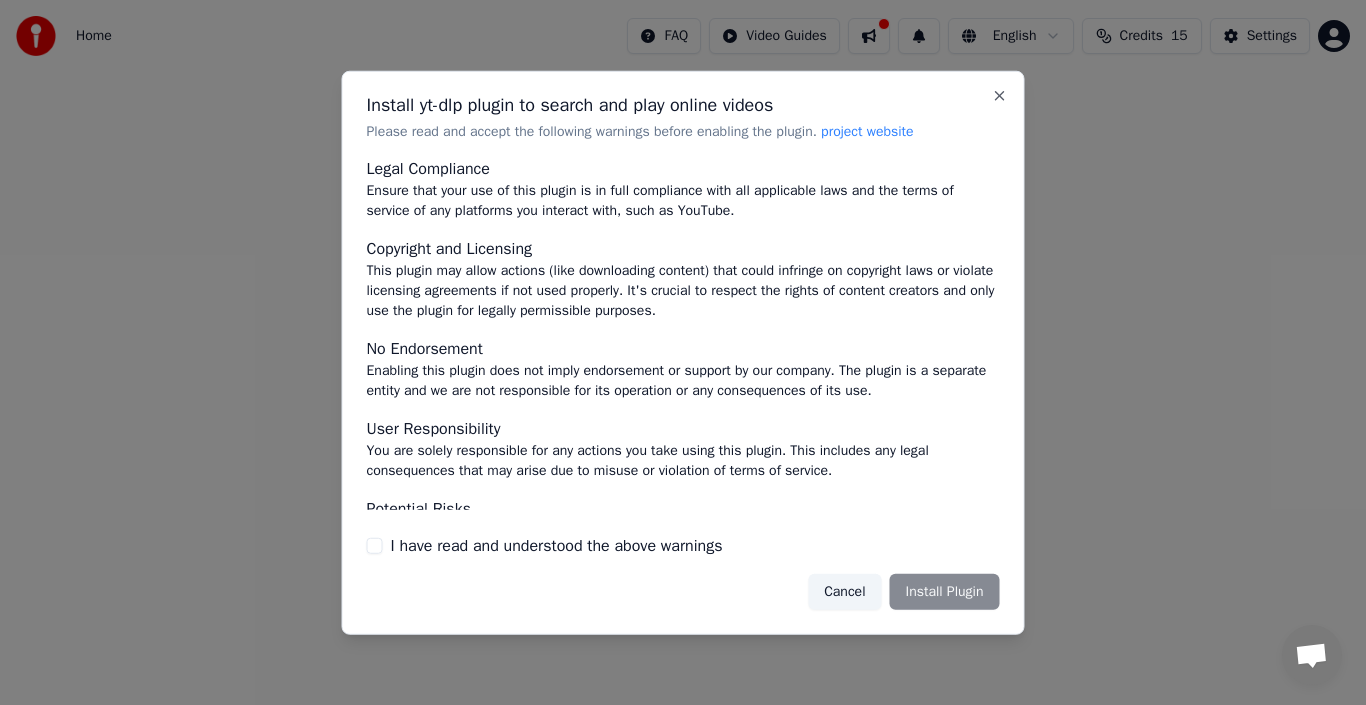click on "I have read and understood the above warnings" at bounding box center [683, 546] 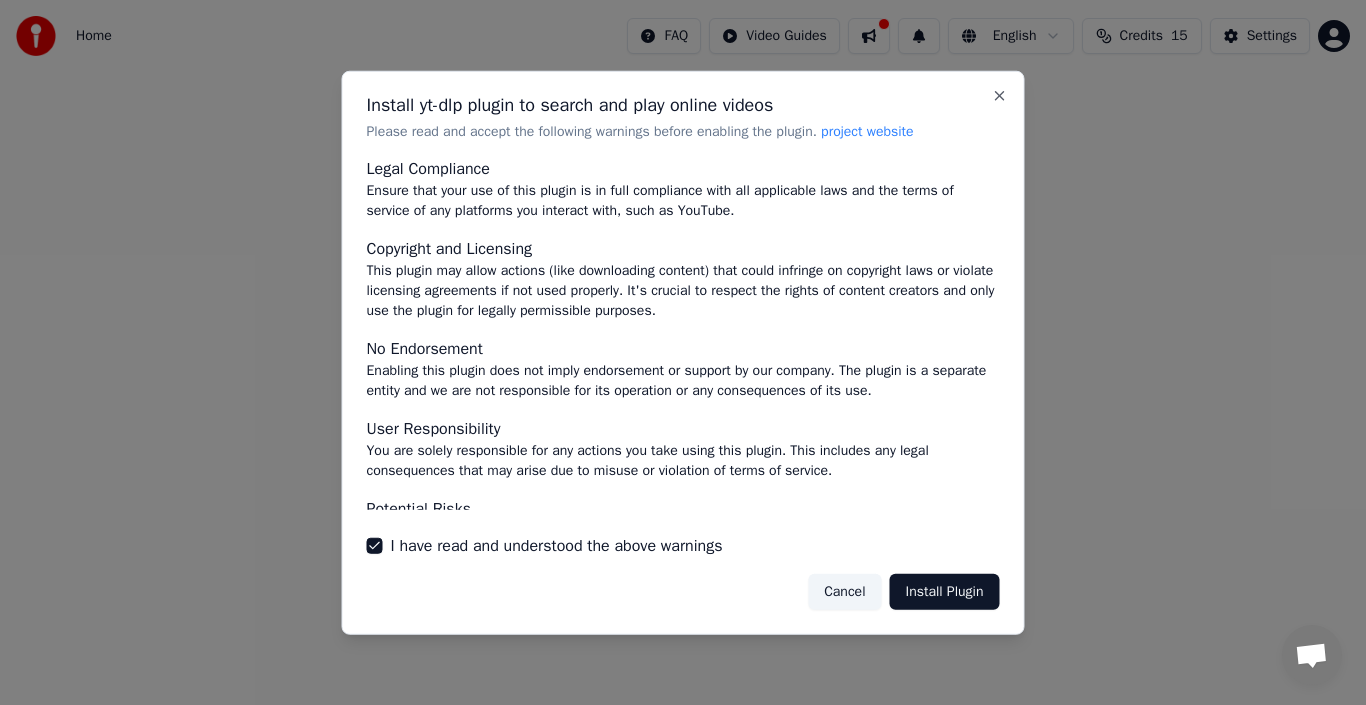 scroll, scrollTop: 131, scrollLeft: 0, axis: vertical 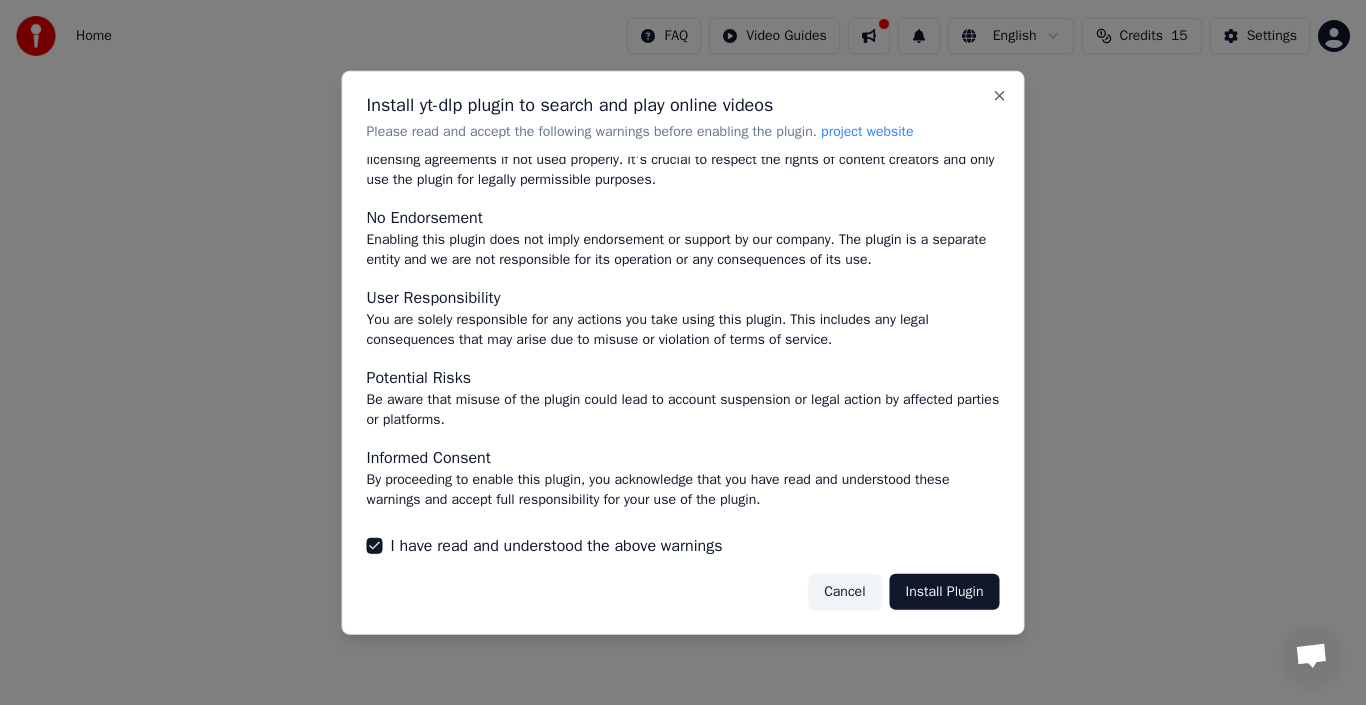 click on "Install Plugin" at bounding box center [945, 592] 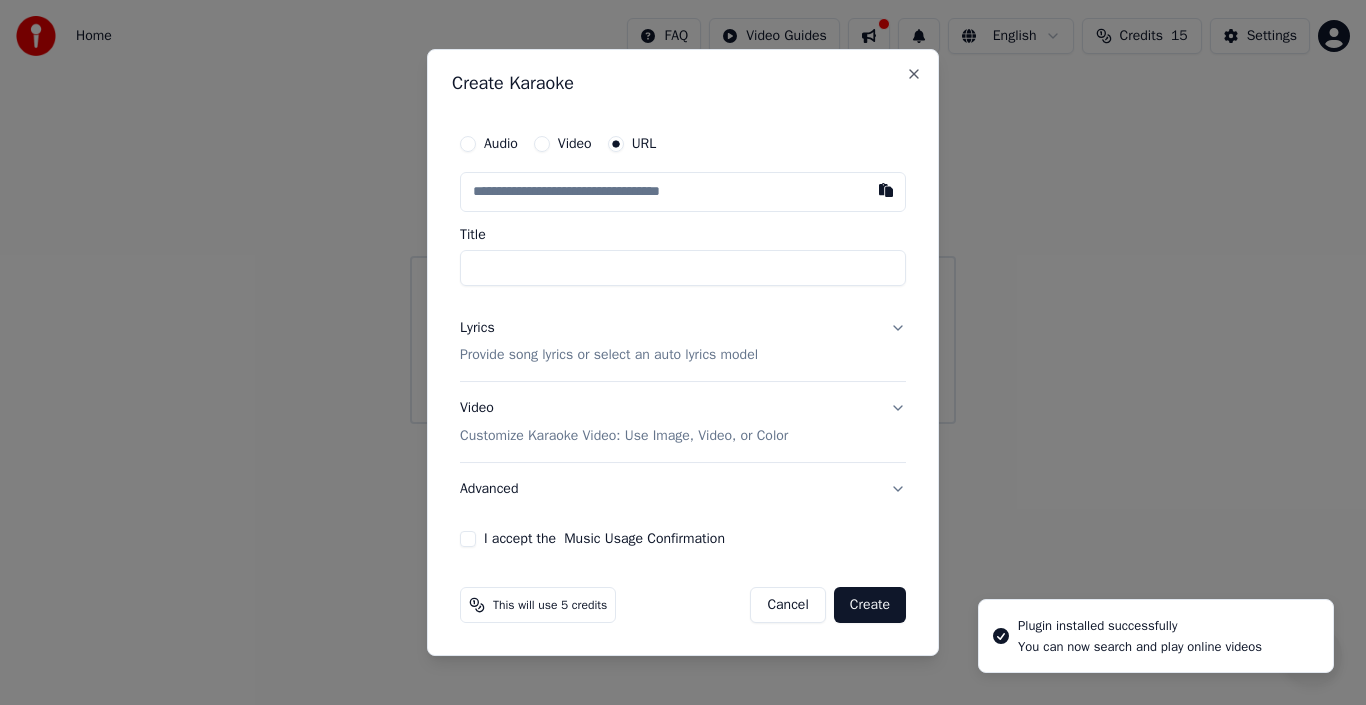 click at bounding box center (683, 192) 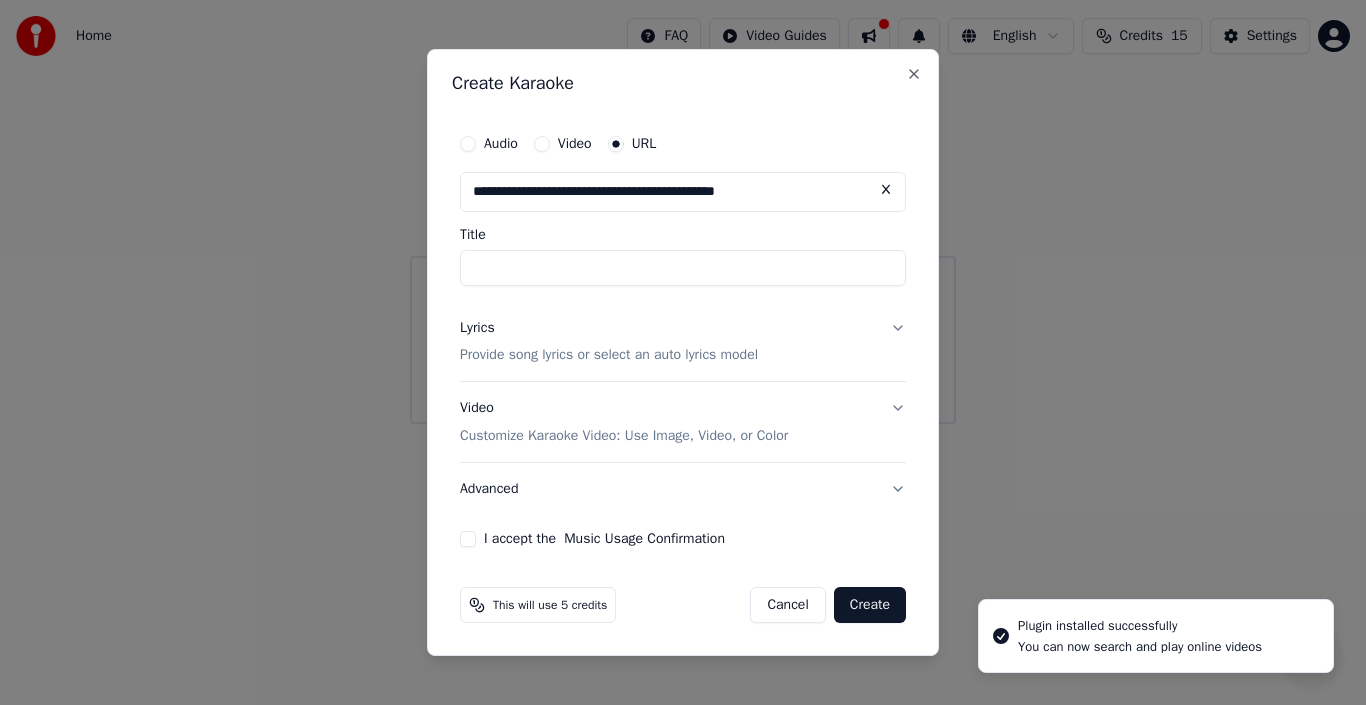 type on "**********" 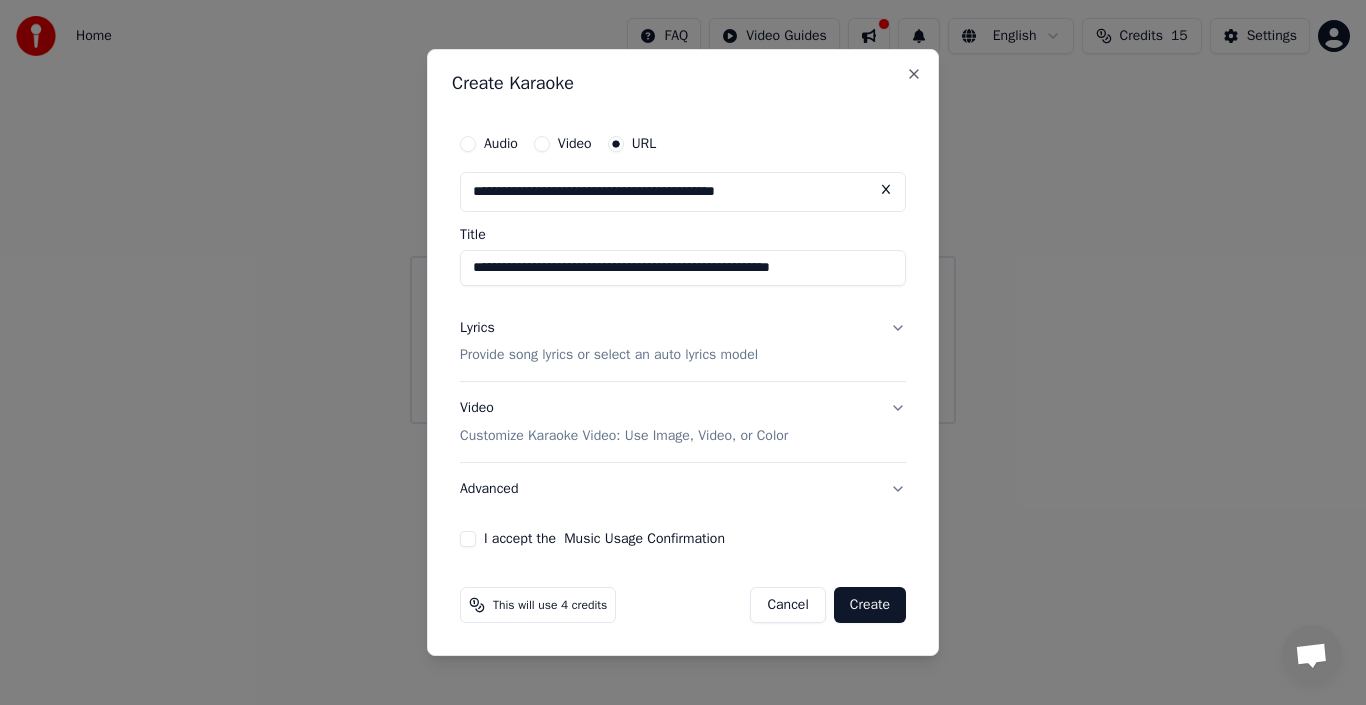 type on "**********" 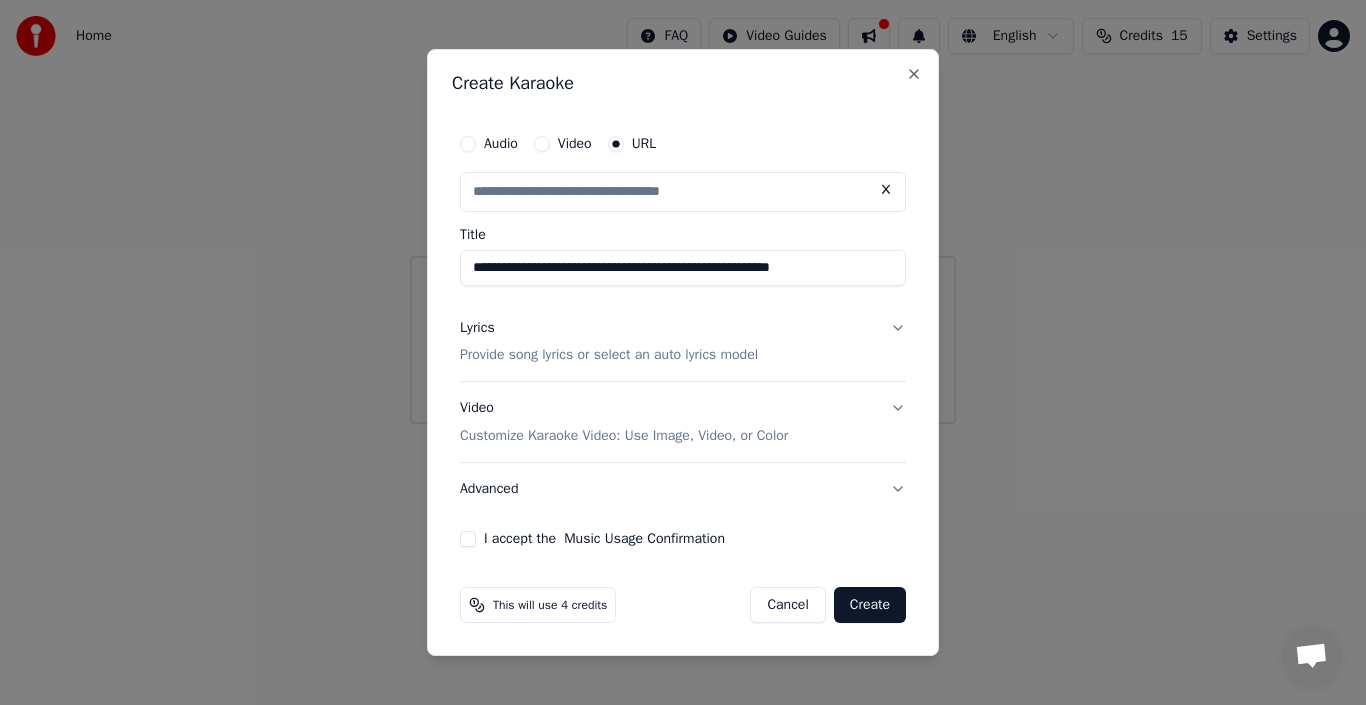 click on "I accept the   Music Usage Confirmation" at bounding box center (468, 539) 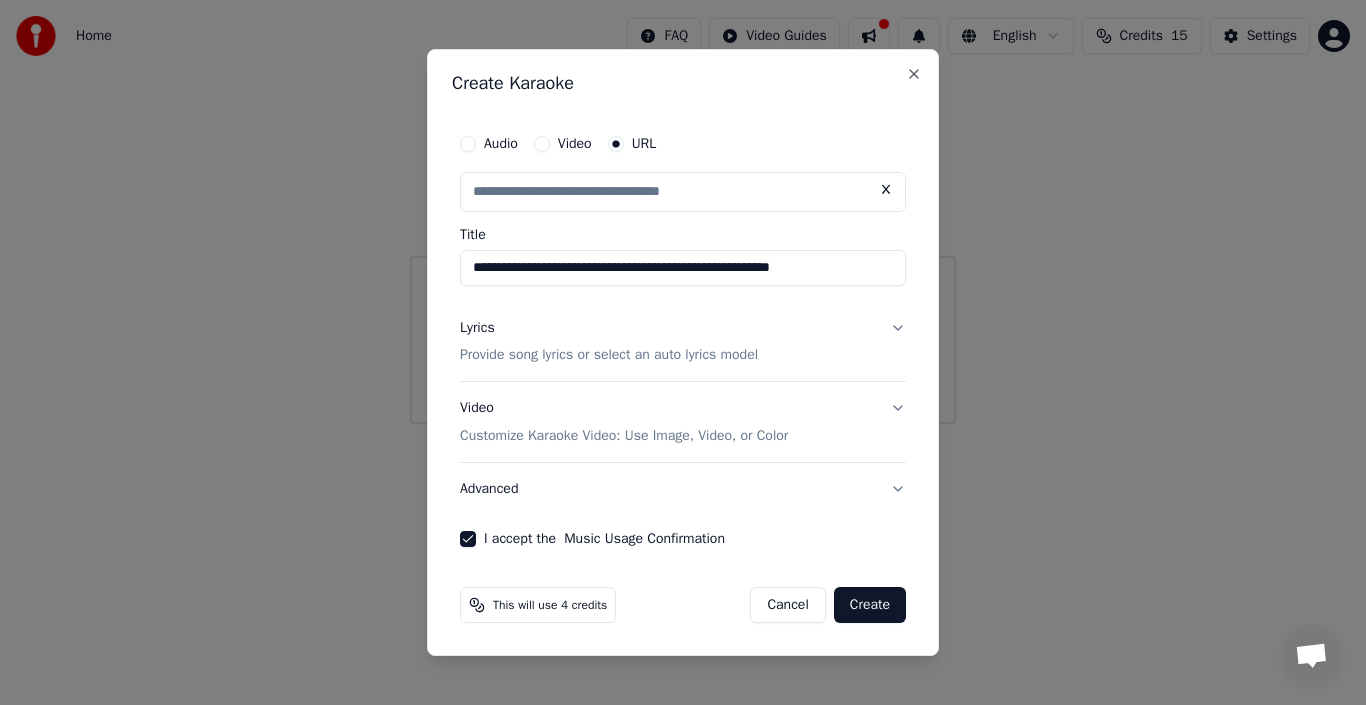 click on "Create" at bounding box center [870, 605] 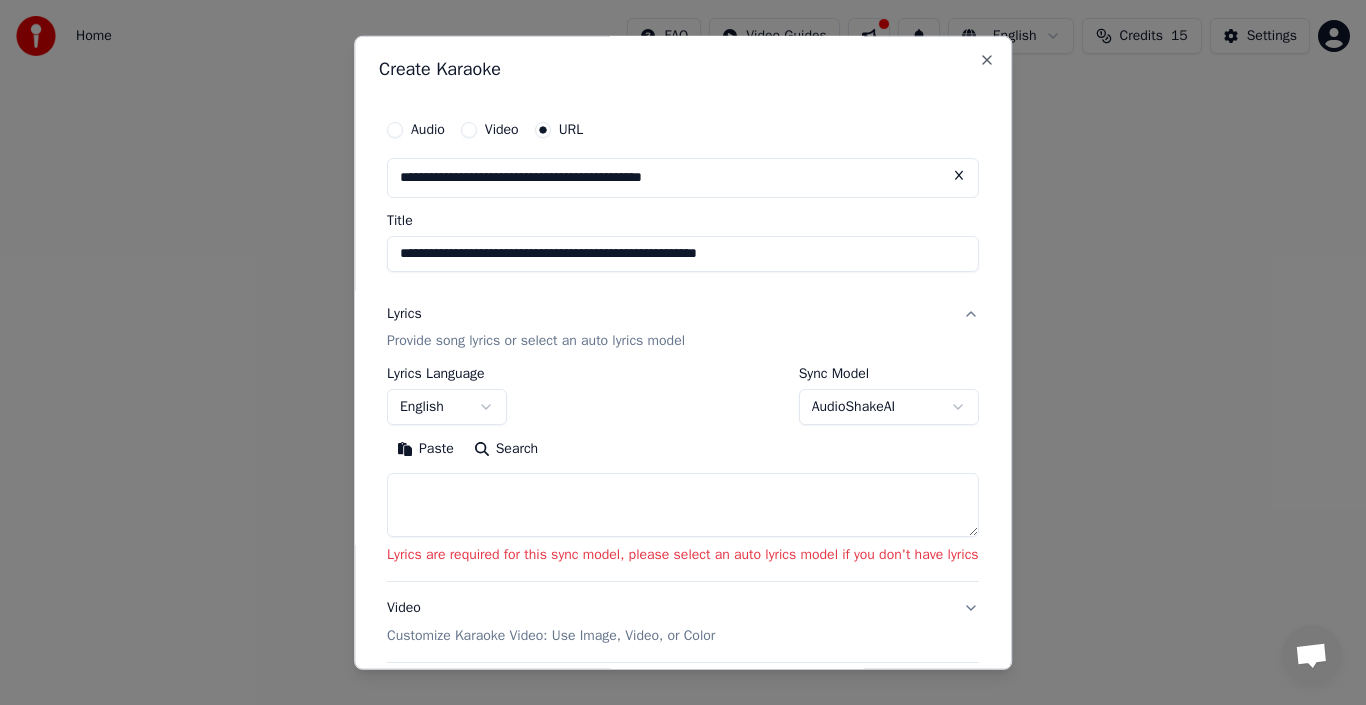scroll, scrollTop: 0, scrollLeft: 0, axis: both 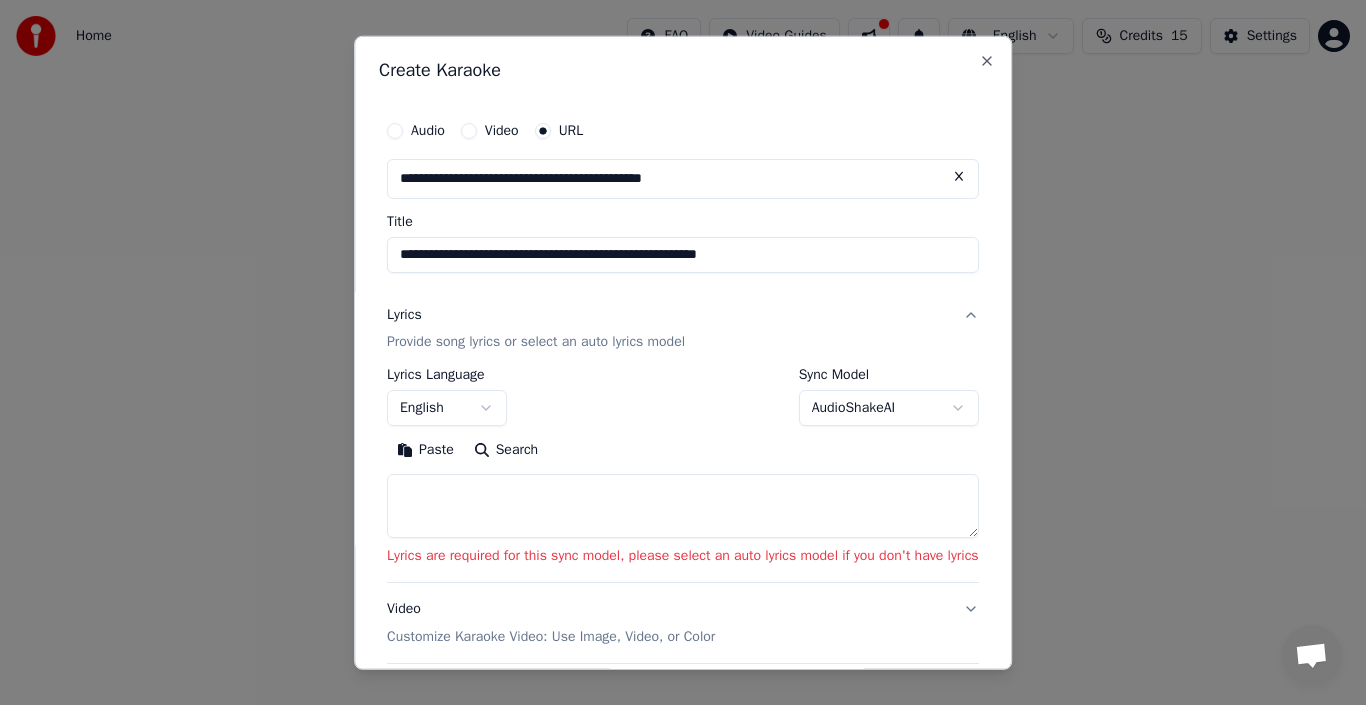 click on "**********" at bounding box center (683, 212) 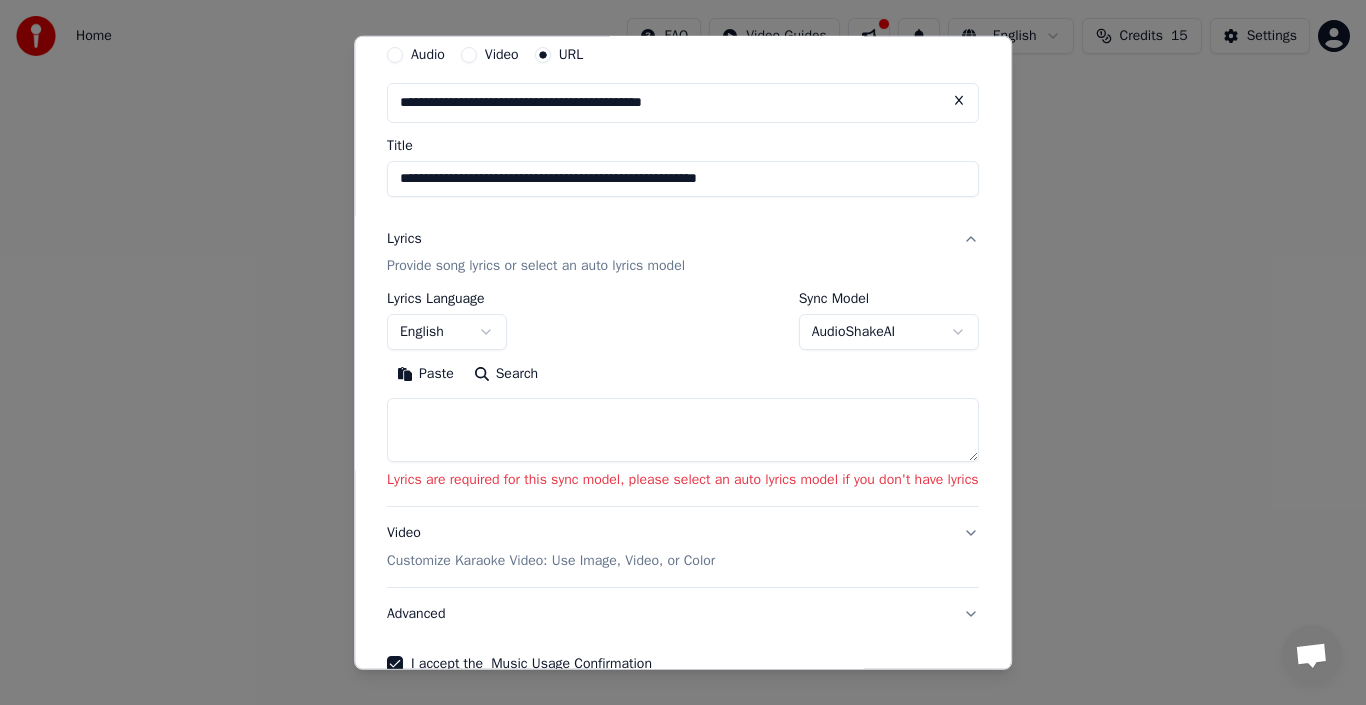 scroll, scrollTop: 78, scrollLeft: 0, axis: vertical 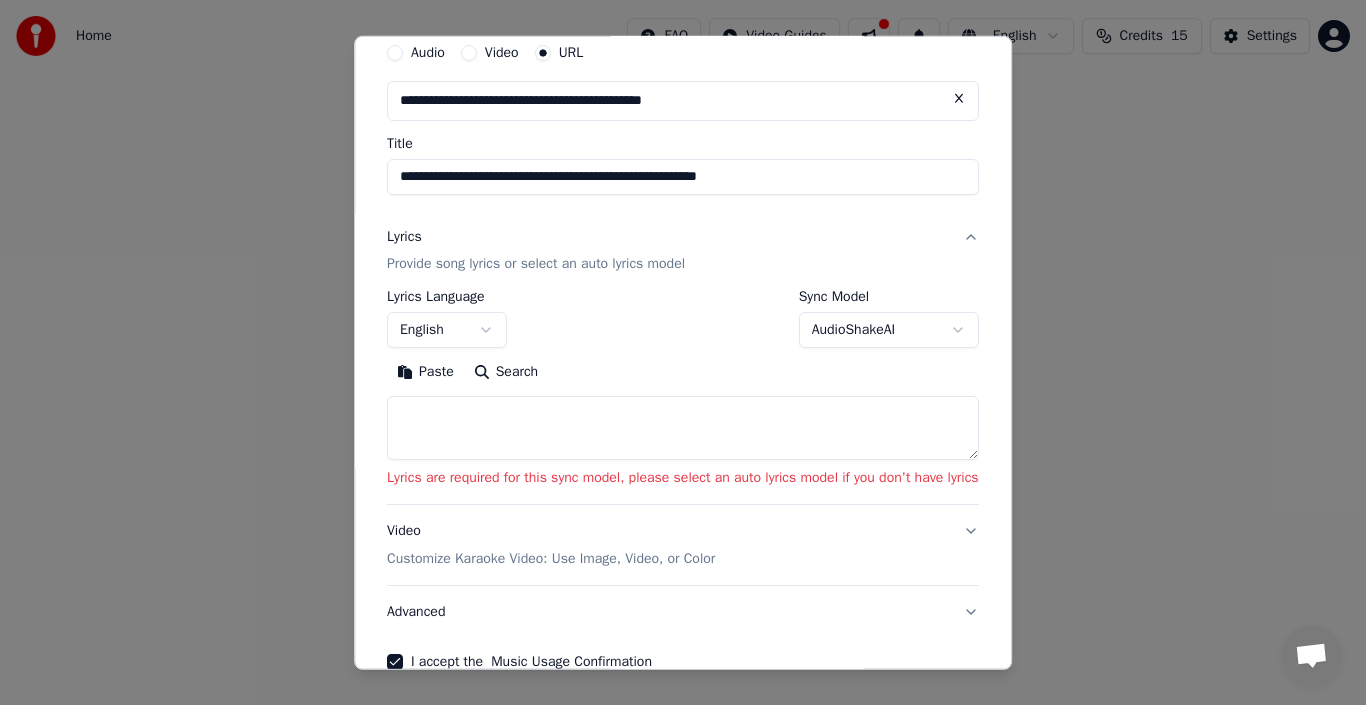 click on "**********" at bounding box center [683, 212] 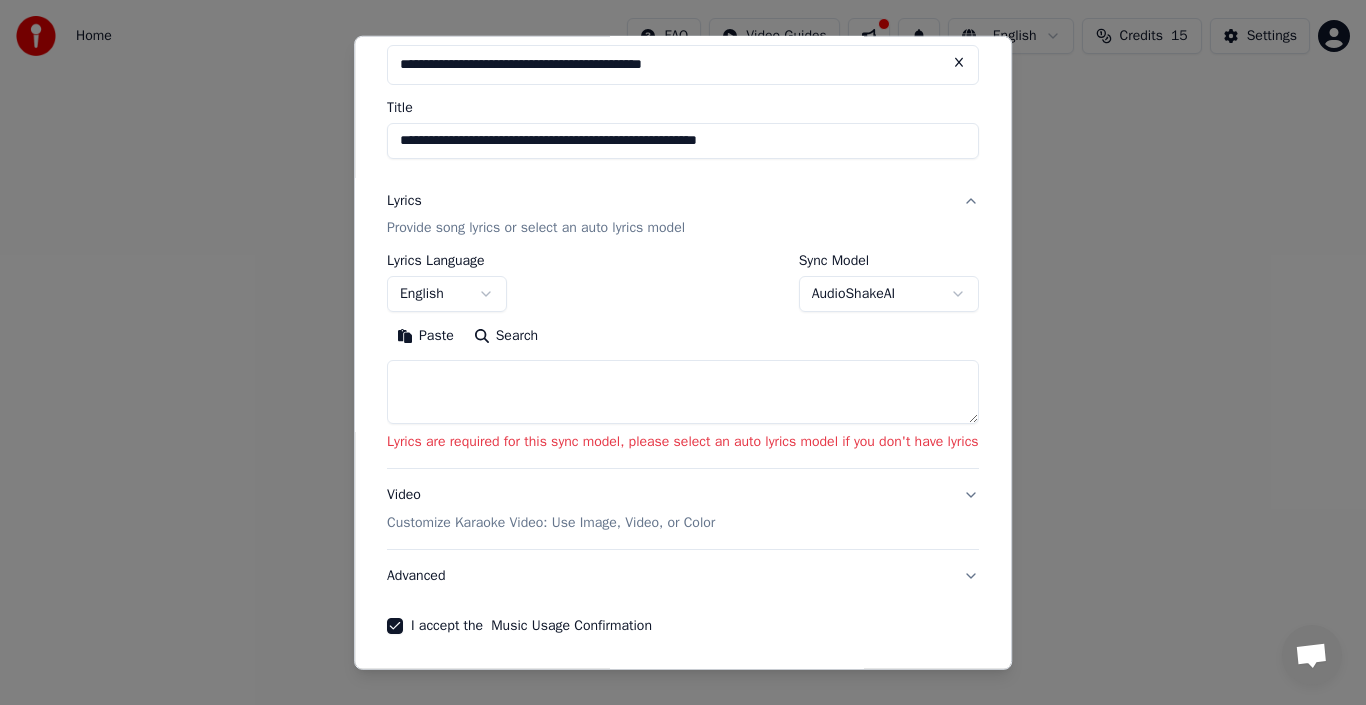 scroll, scrollTop: 105, scrollLeft: 0, axis: vertical 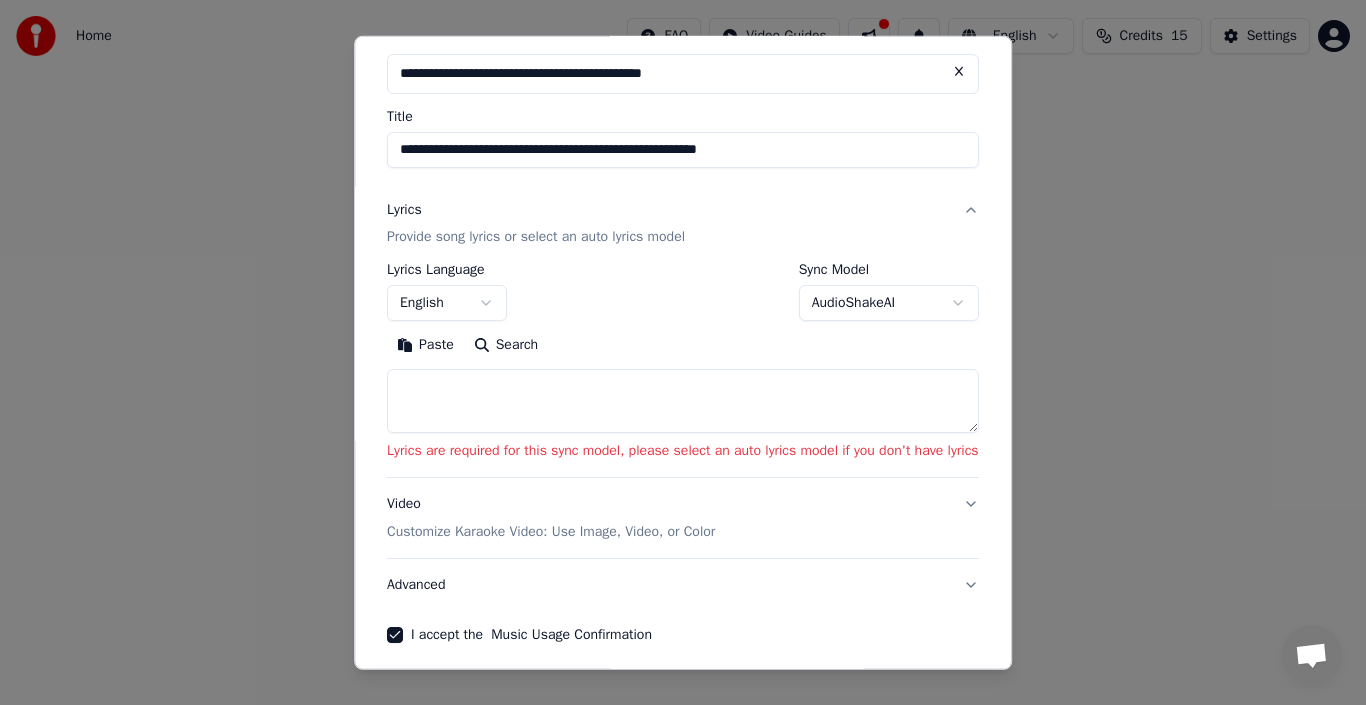 click at bounding box center (683, 401) 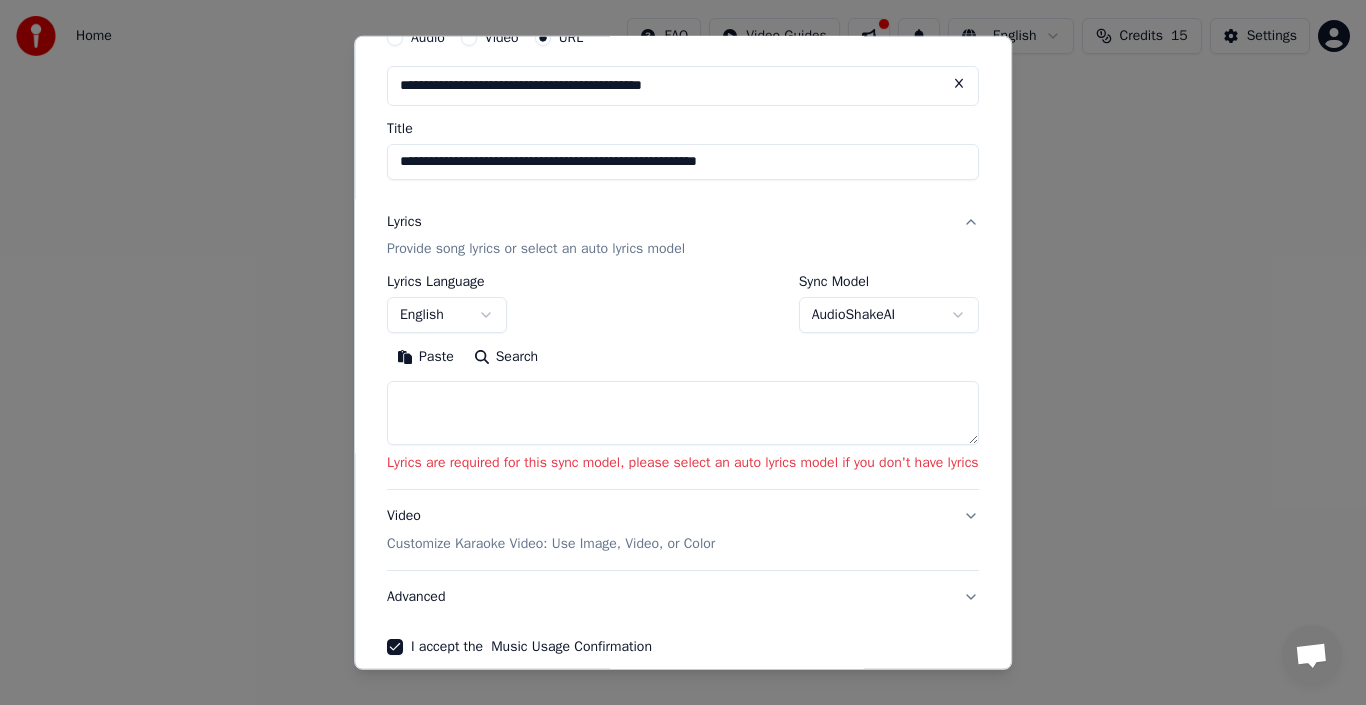 scroll, scrollTop: 92, scrollLeft: 0, axis: vertical 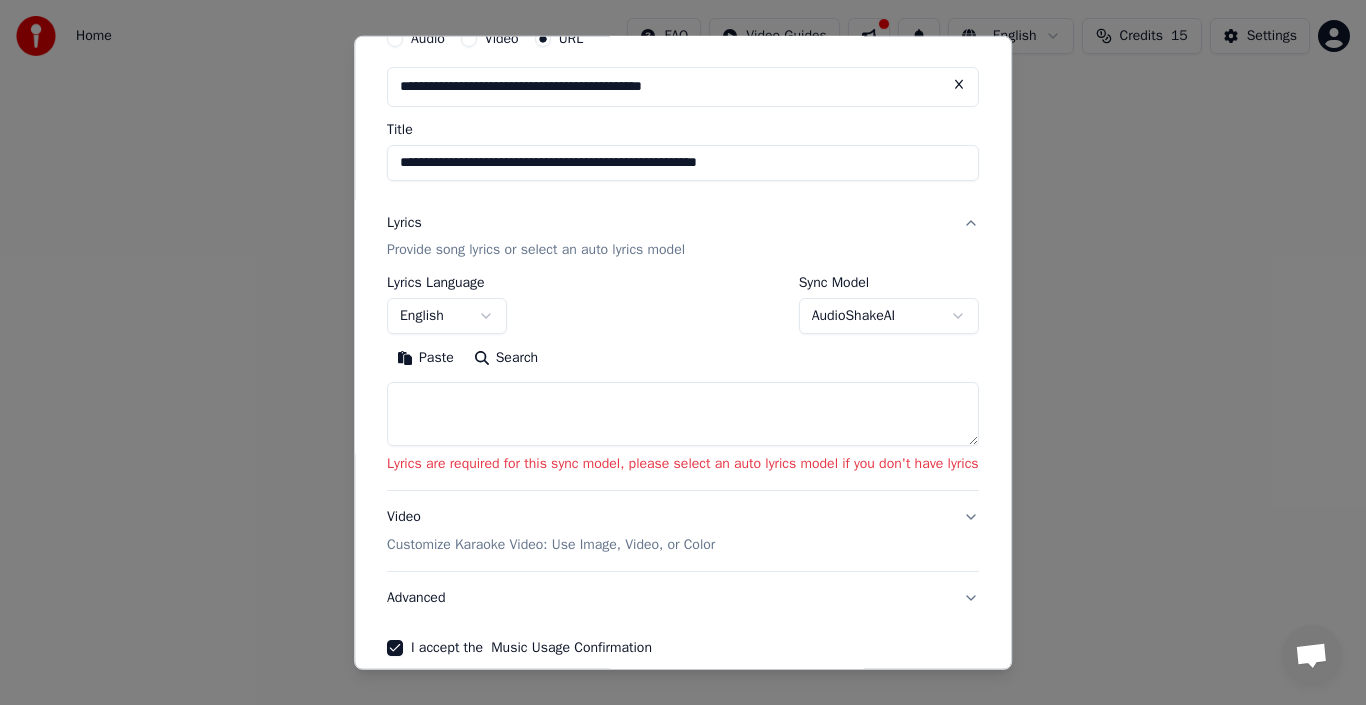 click on "Search" at bounding box center [506, 358] 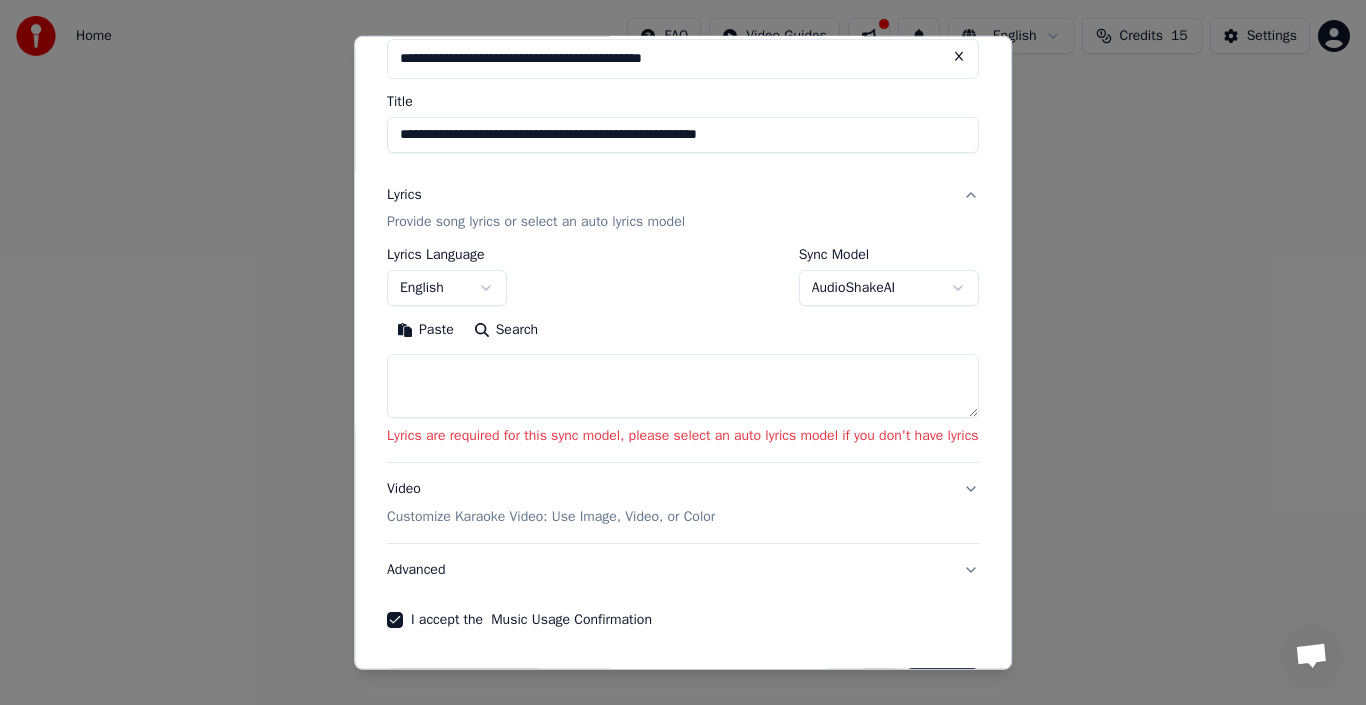 scroll, scrollTop: 187, scrollLeft: 0, axis: vertical 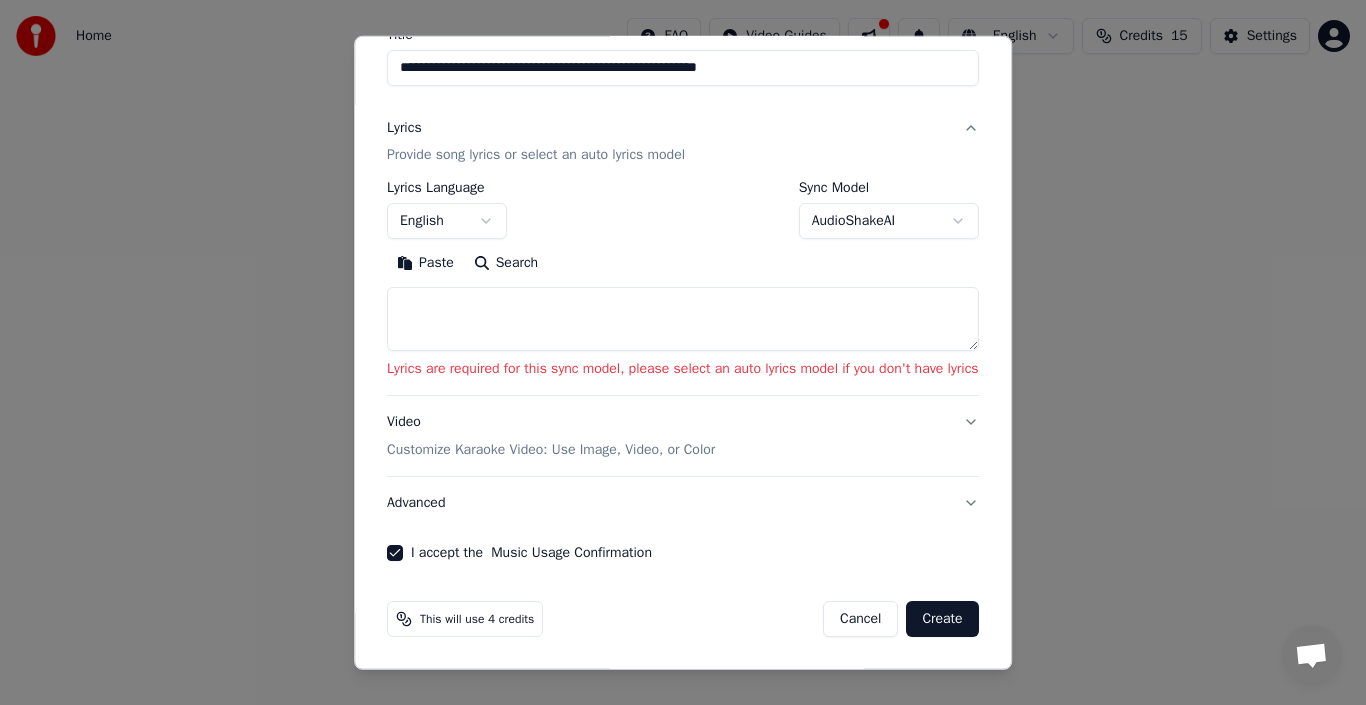 click on "**********" at bounding box center (683, 212) 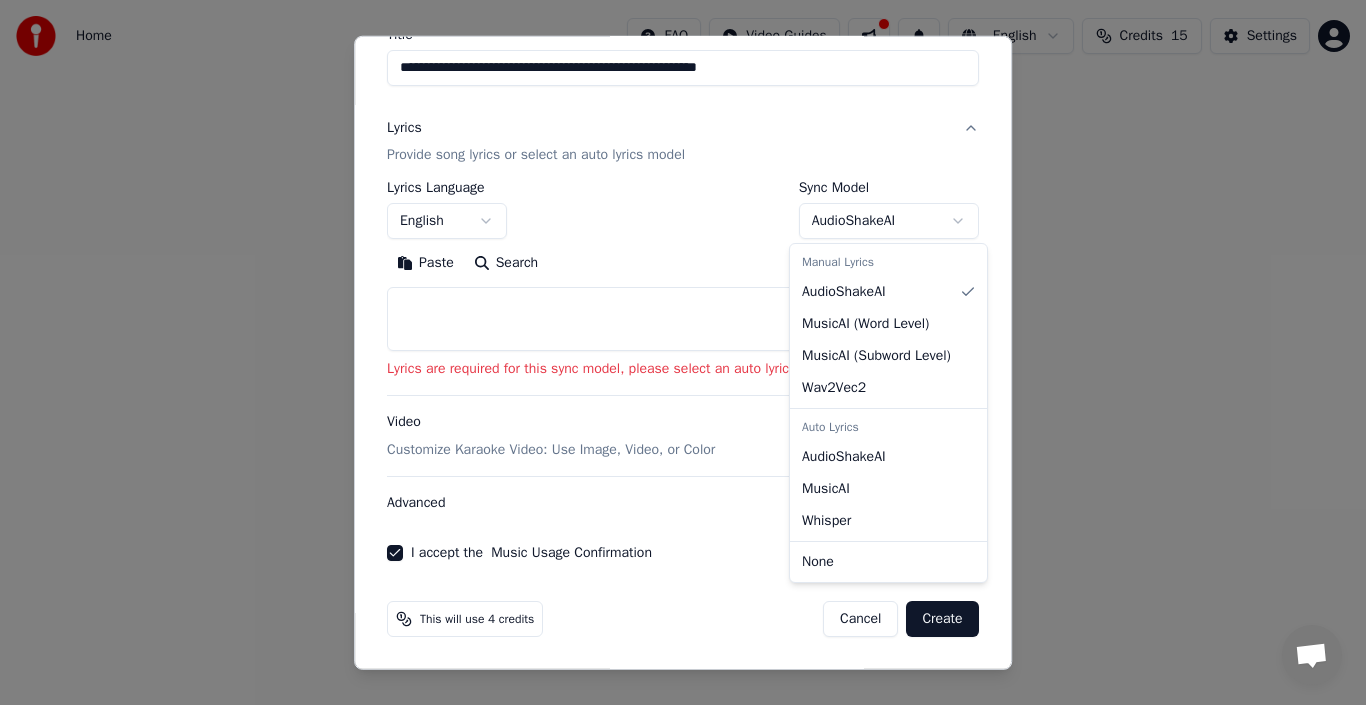 click on "**********" at bounding box center [683, 212] 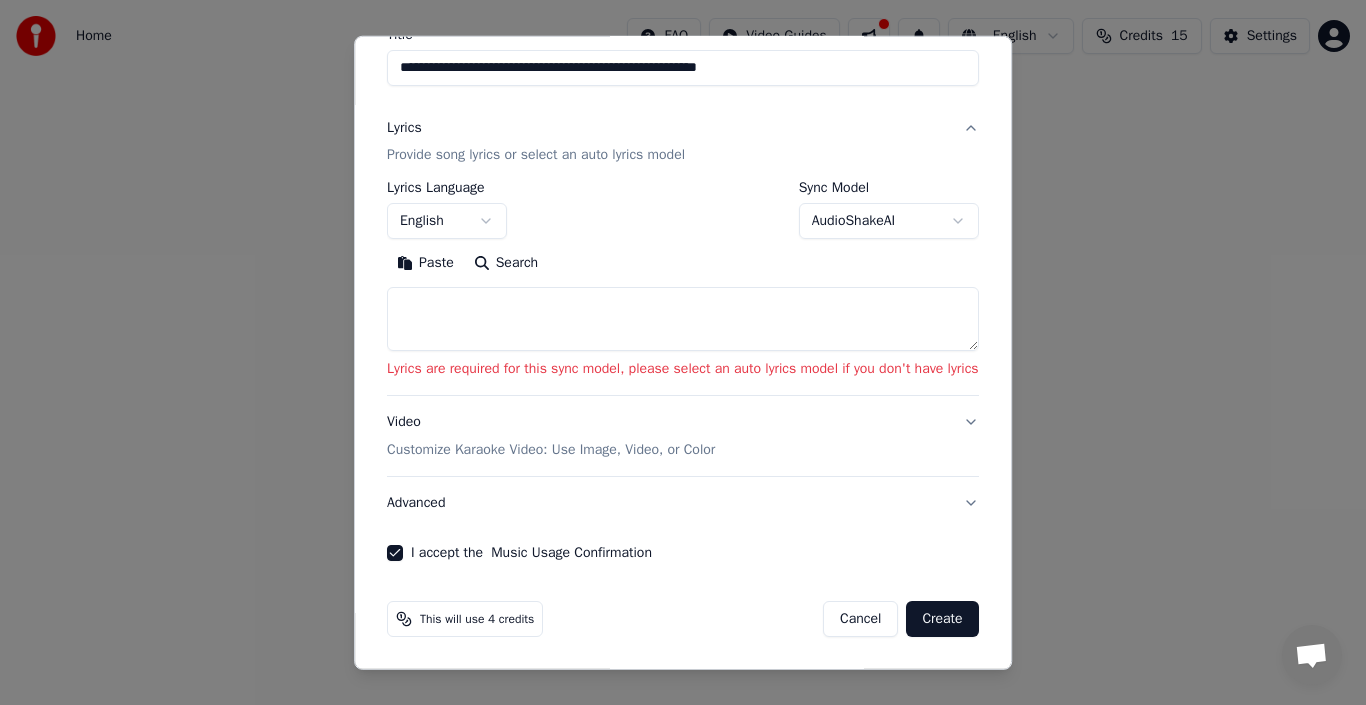 click on "**********" at bounding box center (683, 212) 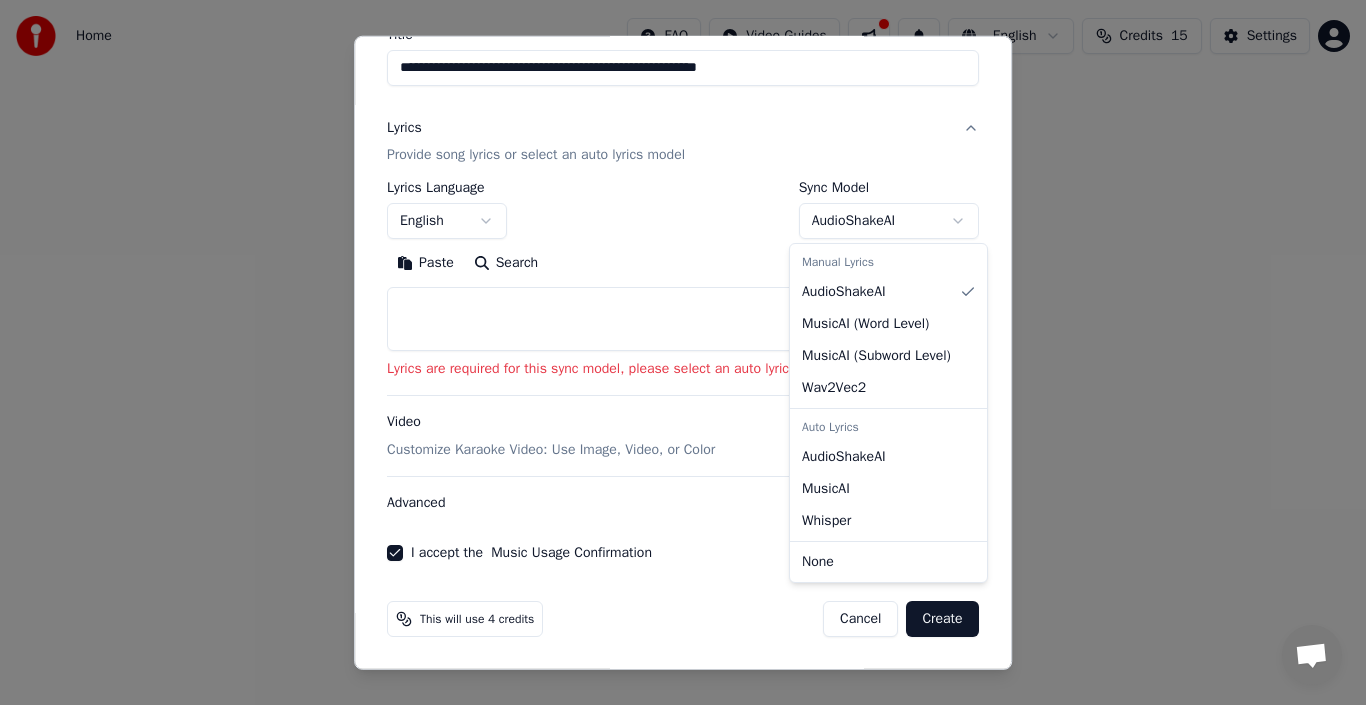 click on "**********" at bounding box center [683, 212] 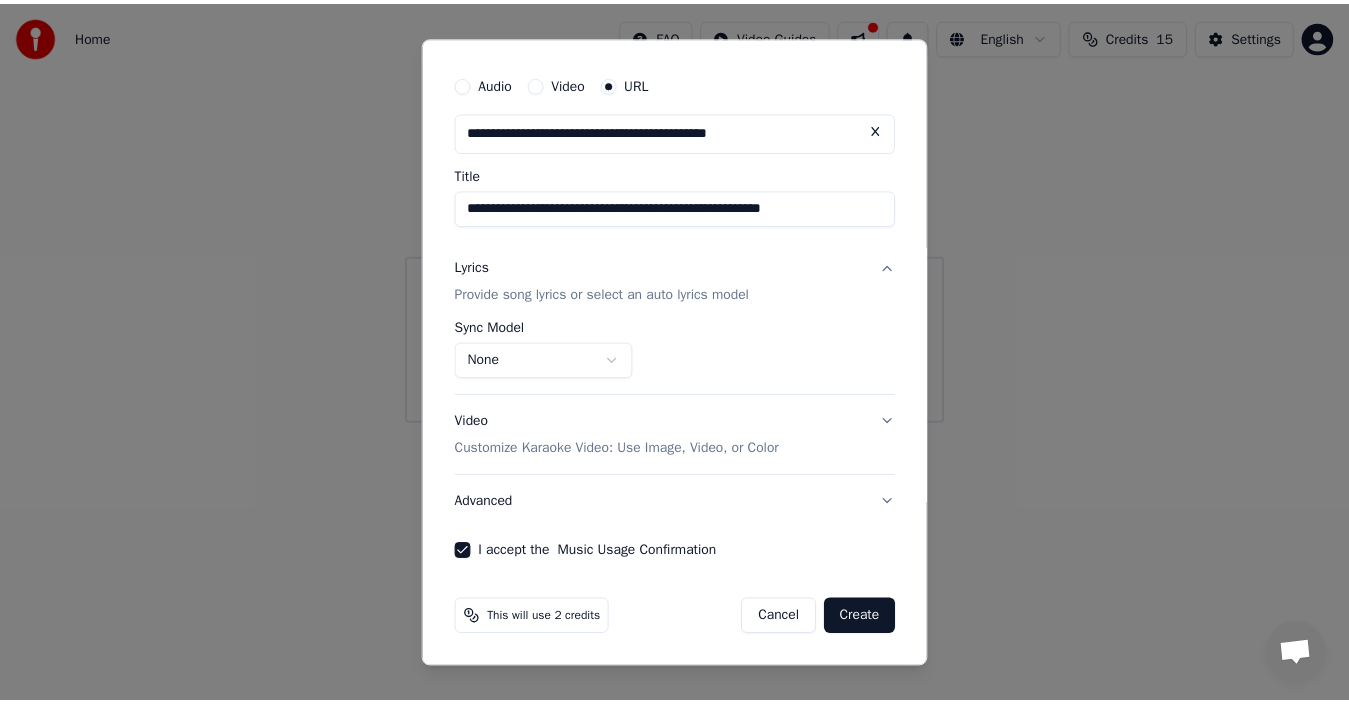 scroll, scrollTop: 47, scrollLeft: 0, axis: vertical 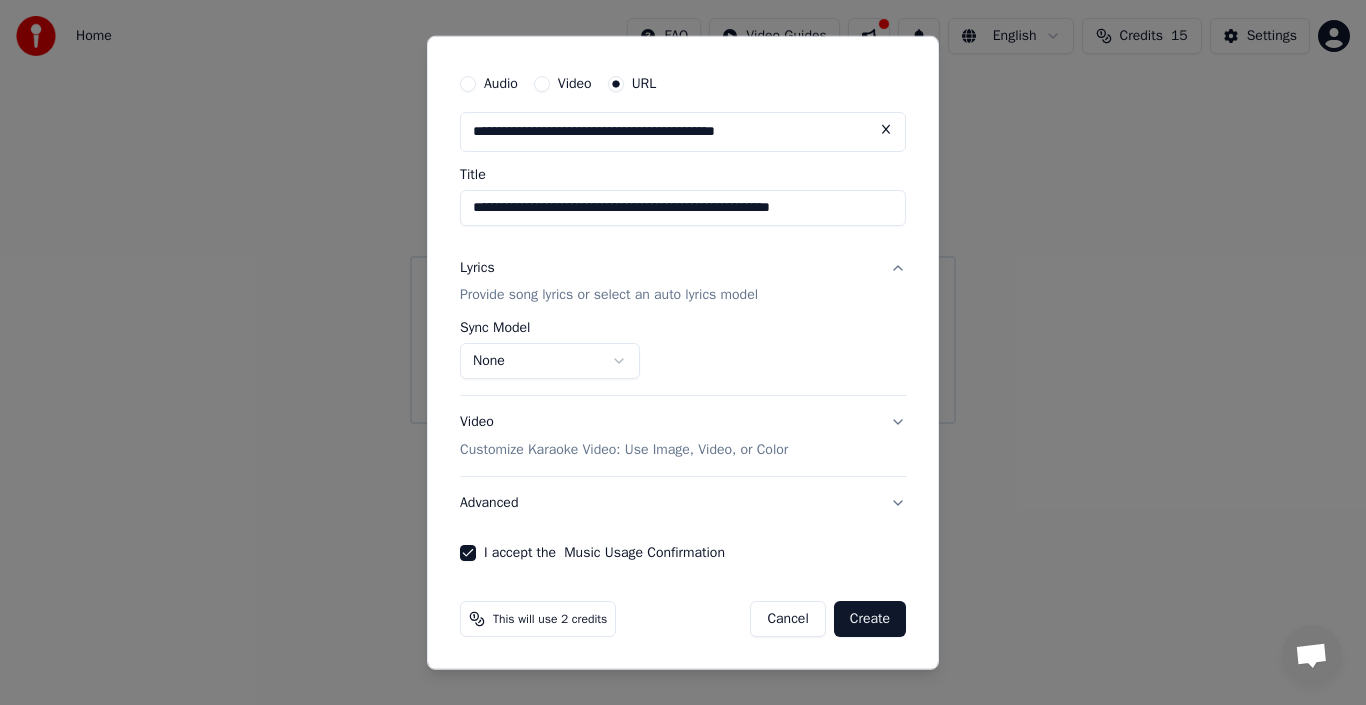 click on "Create" at bounding box center (870, 619) 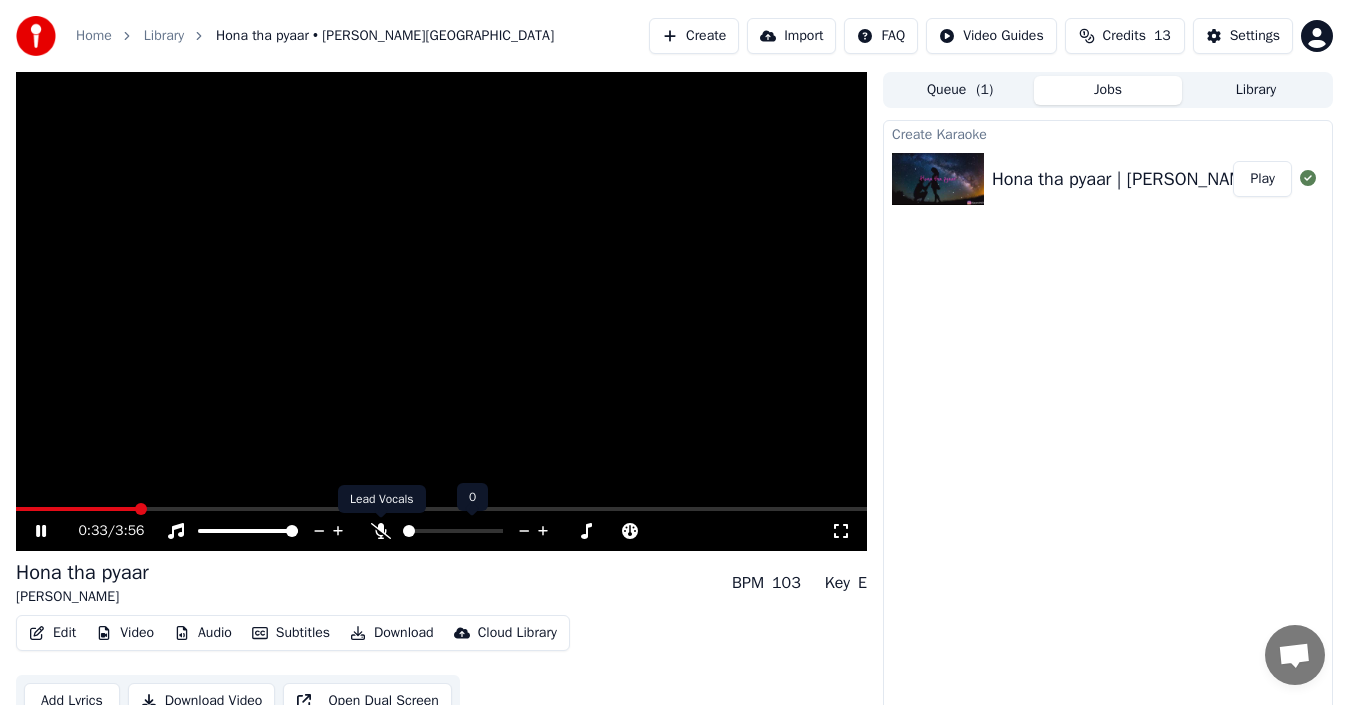 click at bounding box center [381, 518] 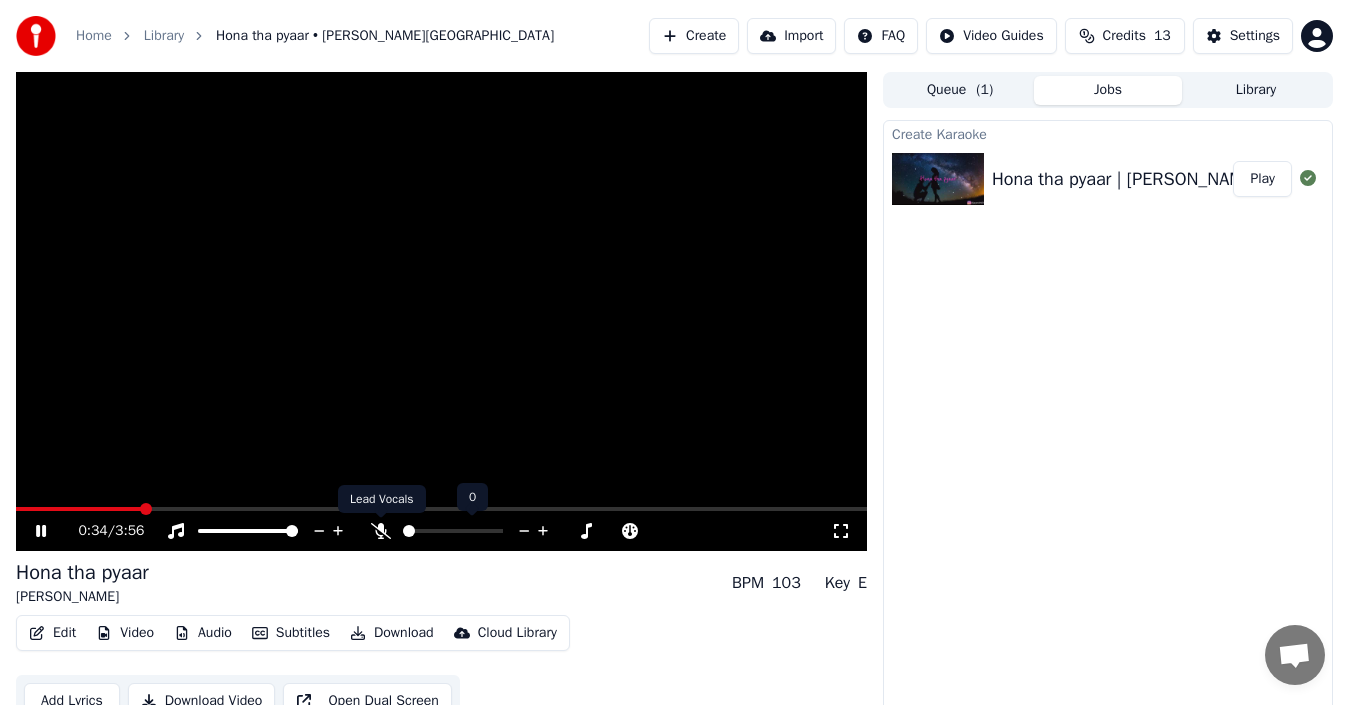 click at bounding box center (381, 518) 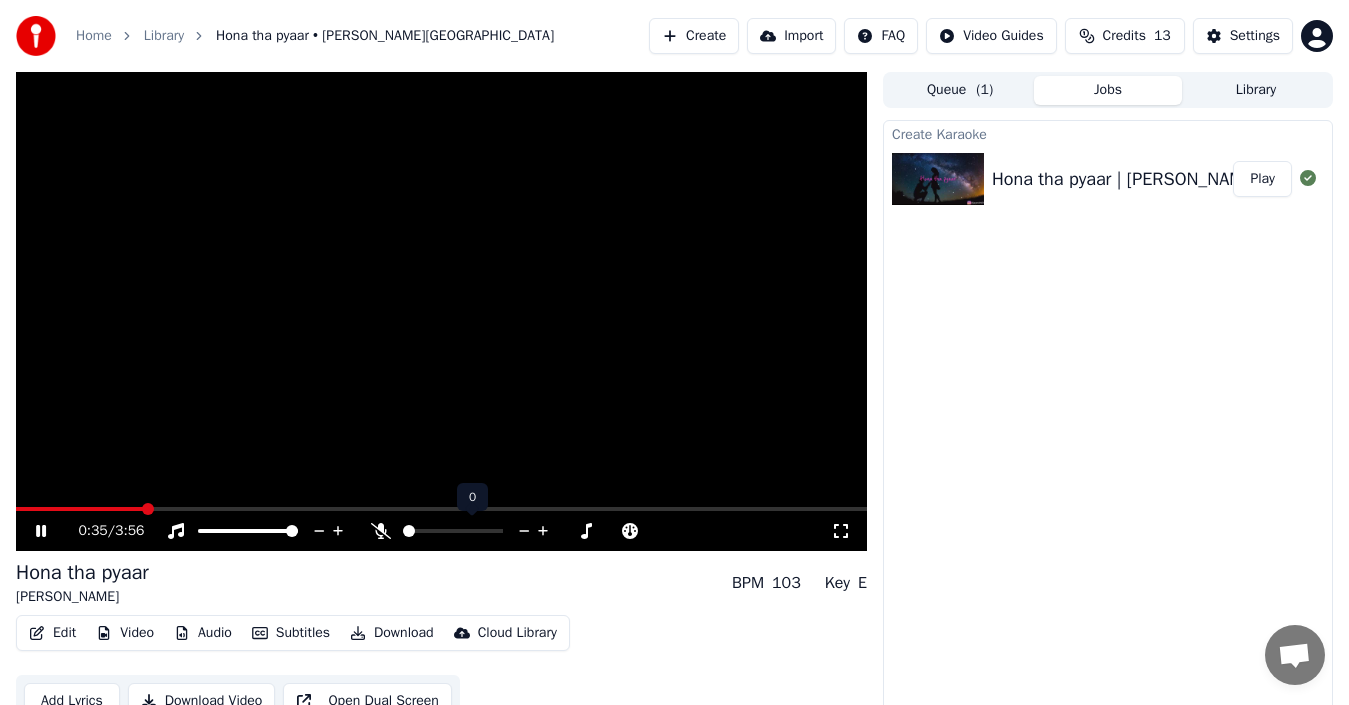 click at bounding box center (471, 531) 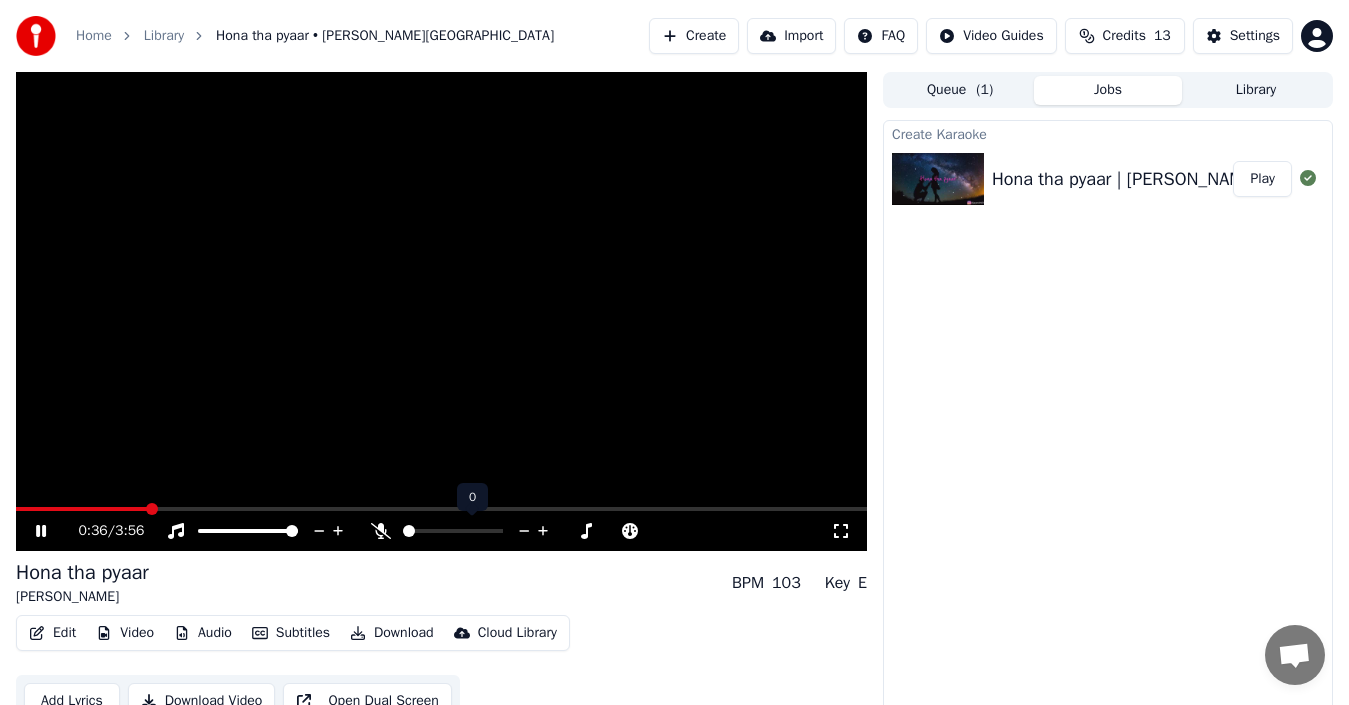 click at bounding box center (471, 531) 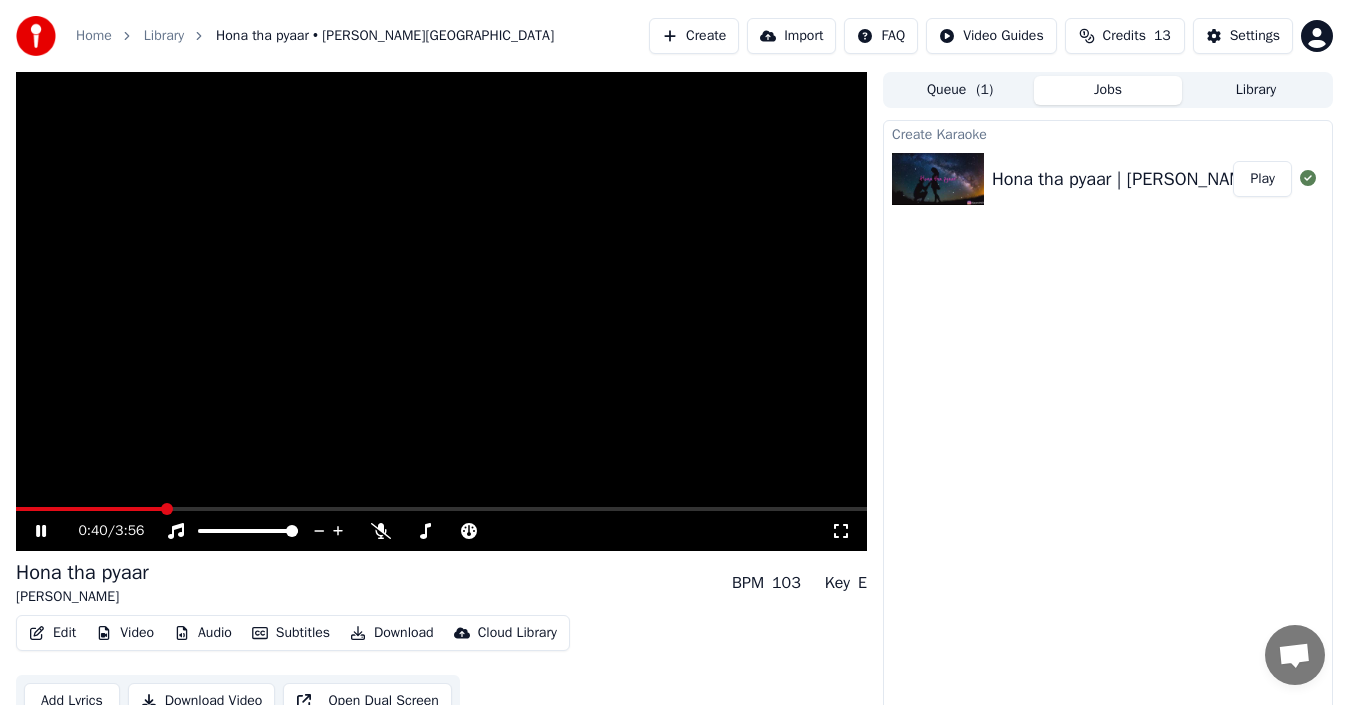 click on "Play" at bounding box center (1262, 179) 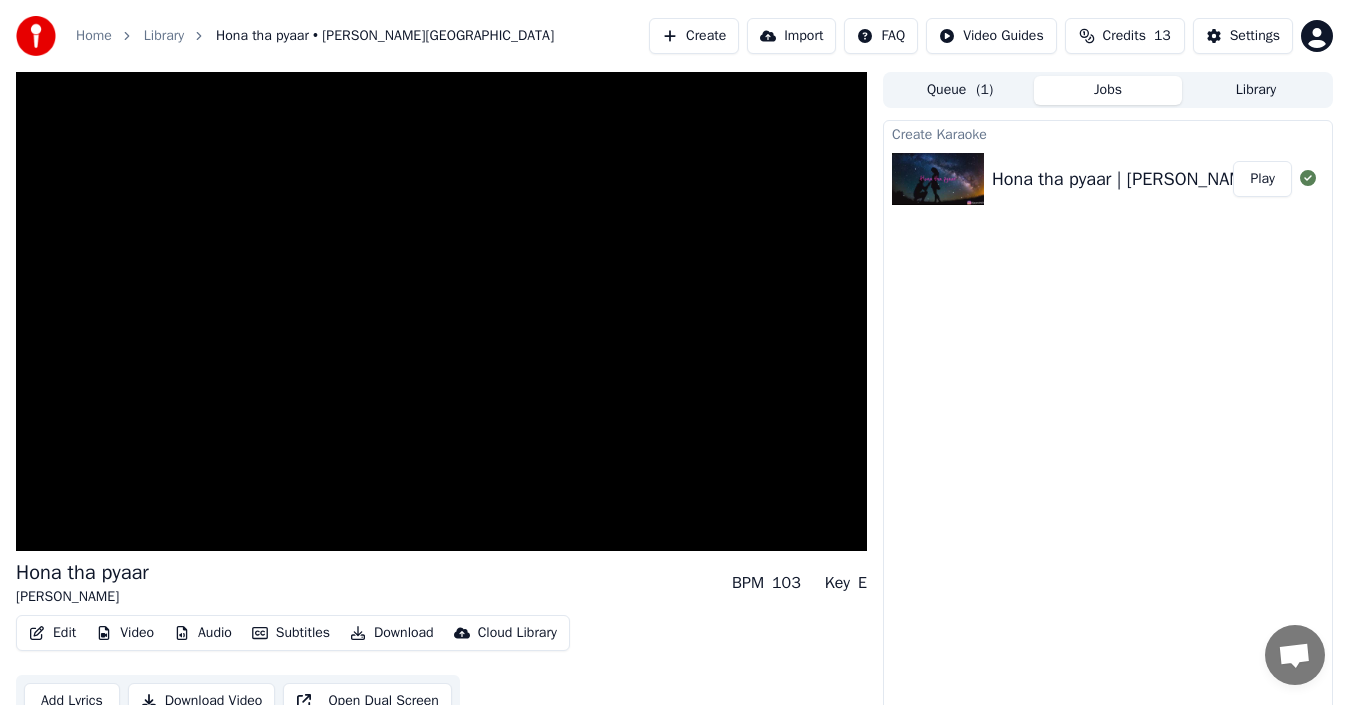 scroll, scrollTop: 22, scrollLeft: 0, axis: vertical 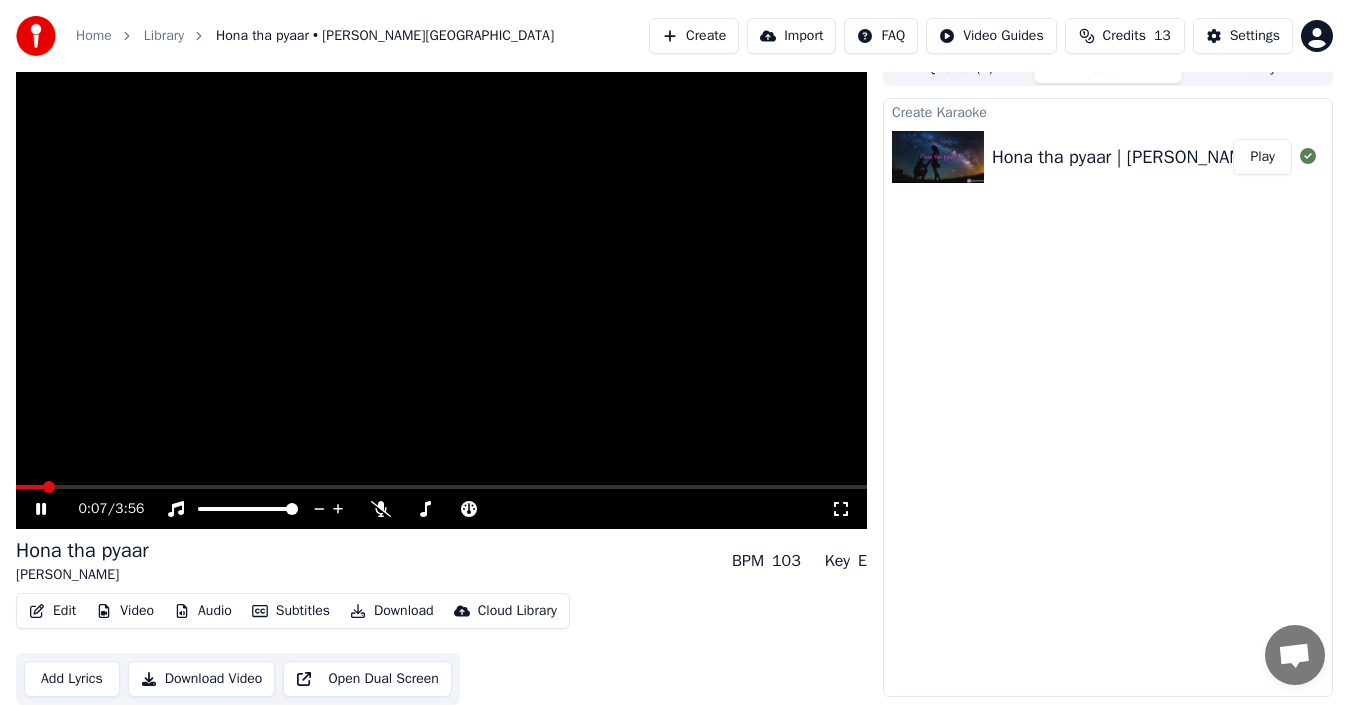 click on "Edit Video Audio Subtitles Download Cloud Library" at bounding box center (293, 611) 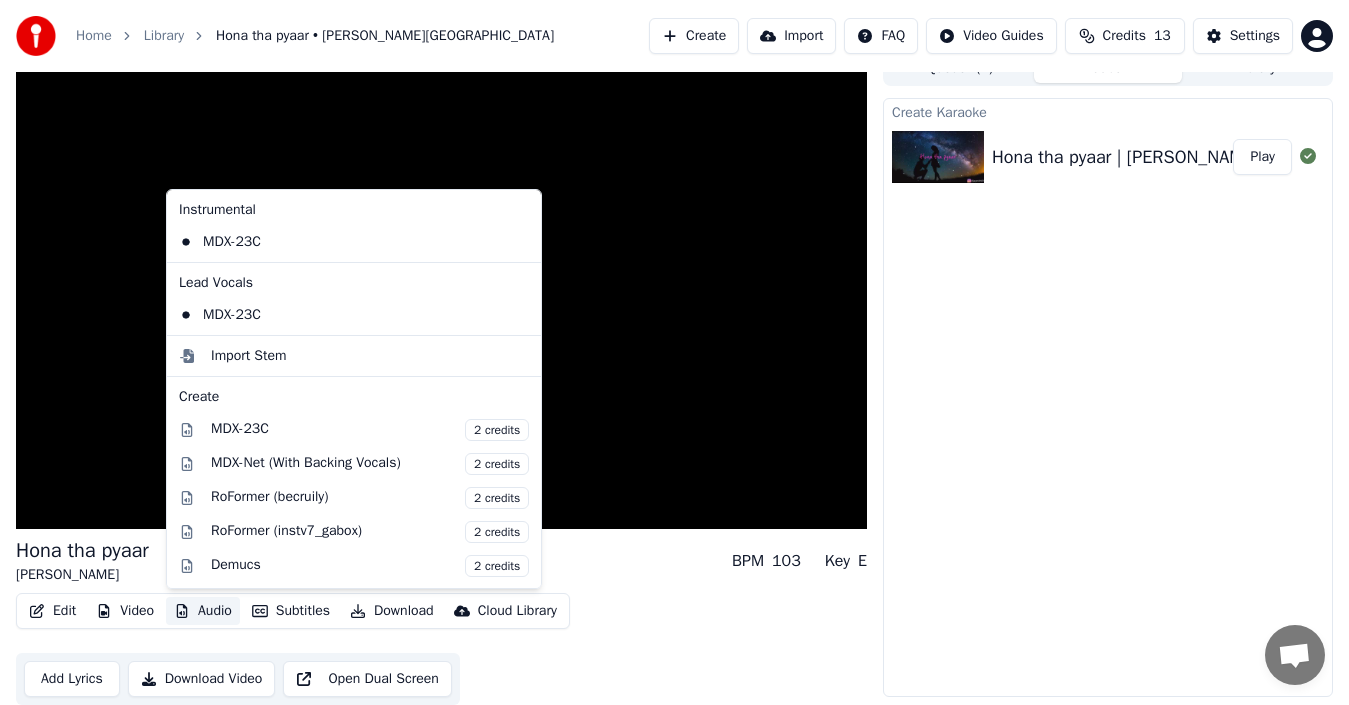 click on "Audio" at bounding box center [203, 611] 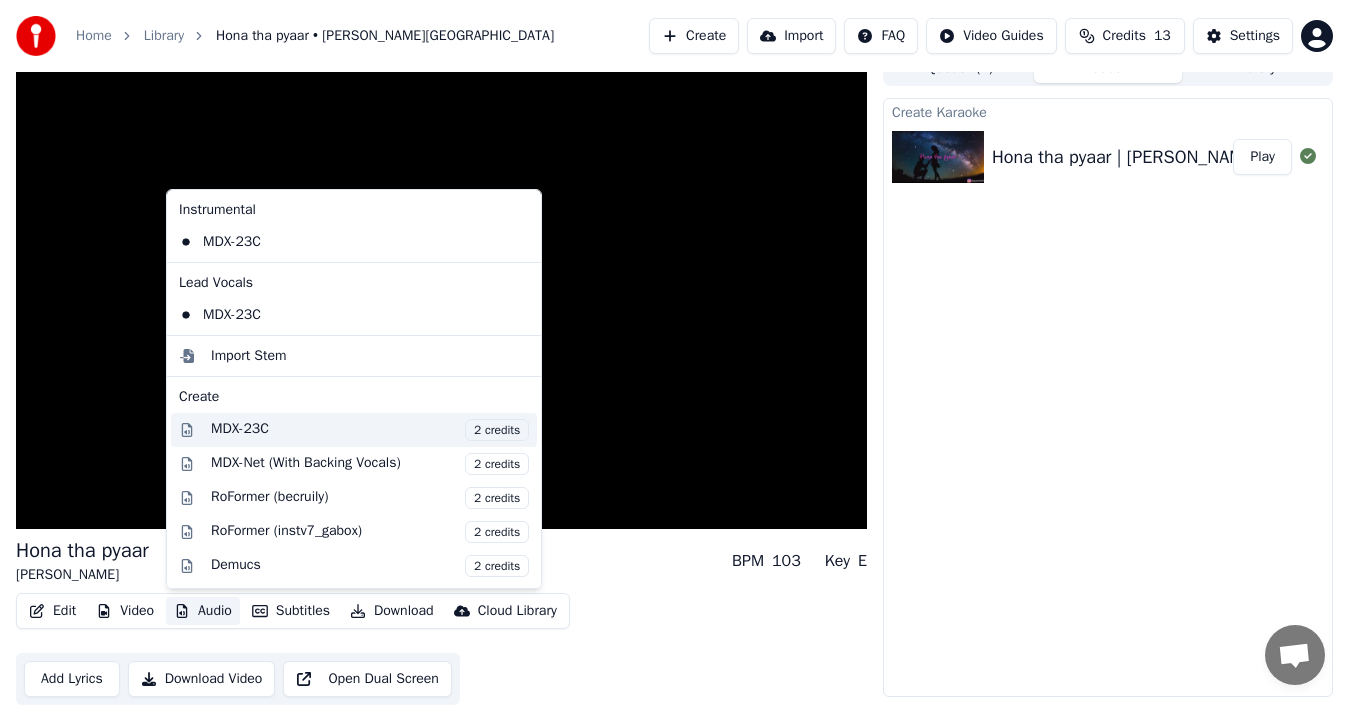 click on "MDX-23C 2 credits" at bounding box center [354, 430] 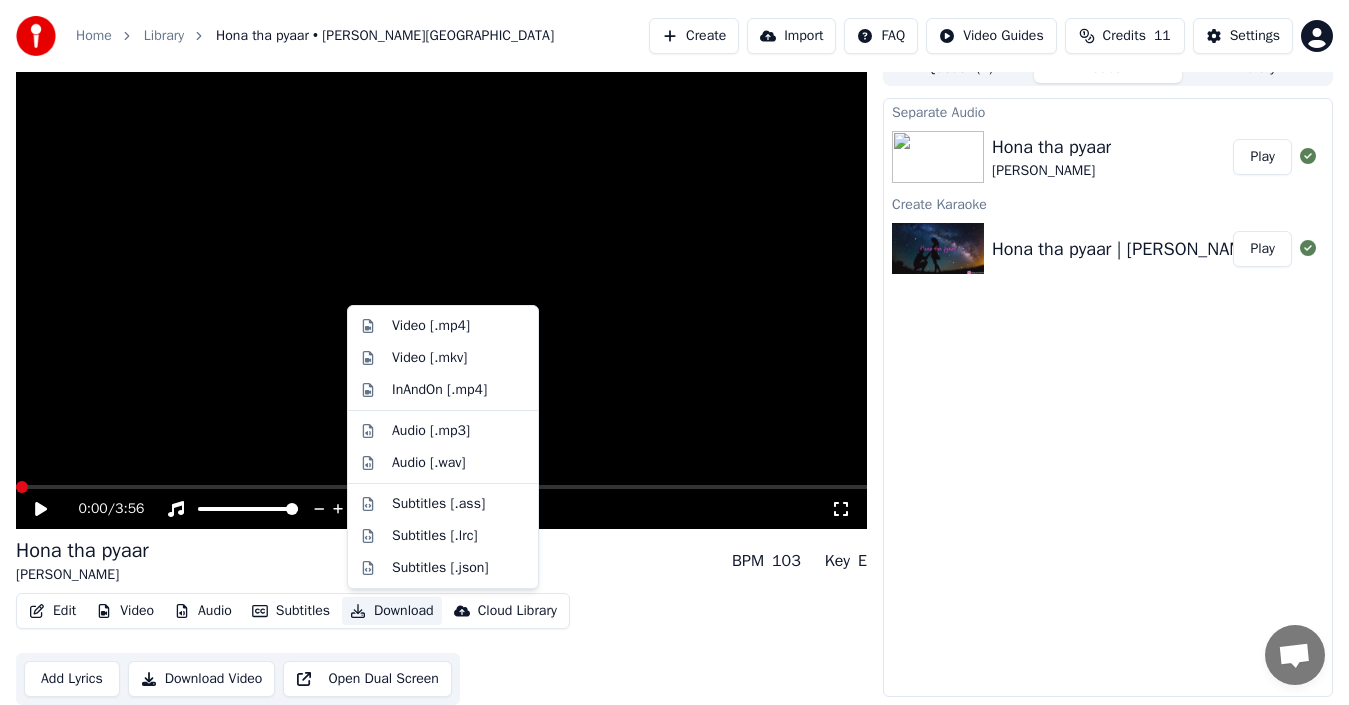 click on "Download" at bounding box center (392, 611) 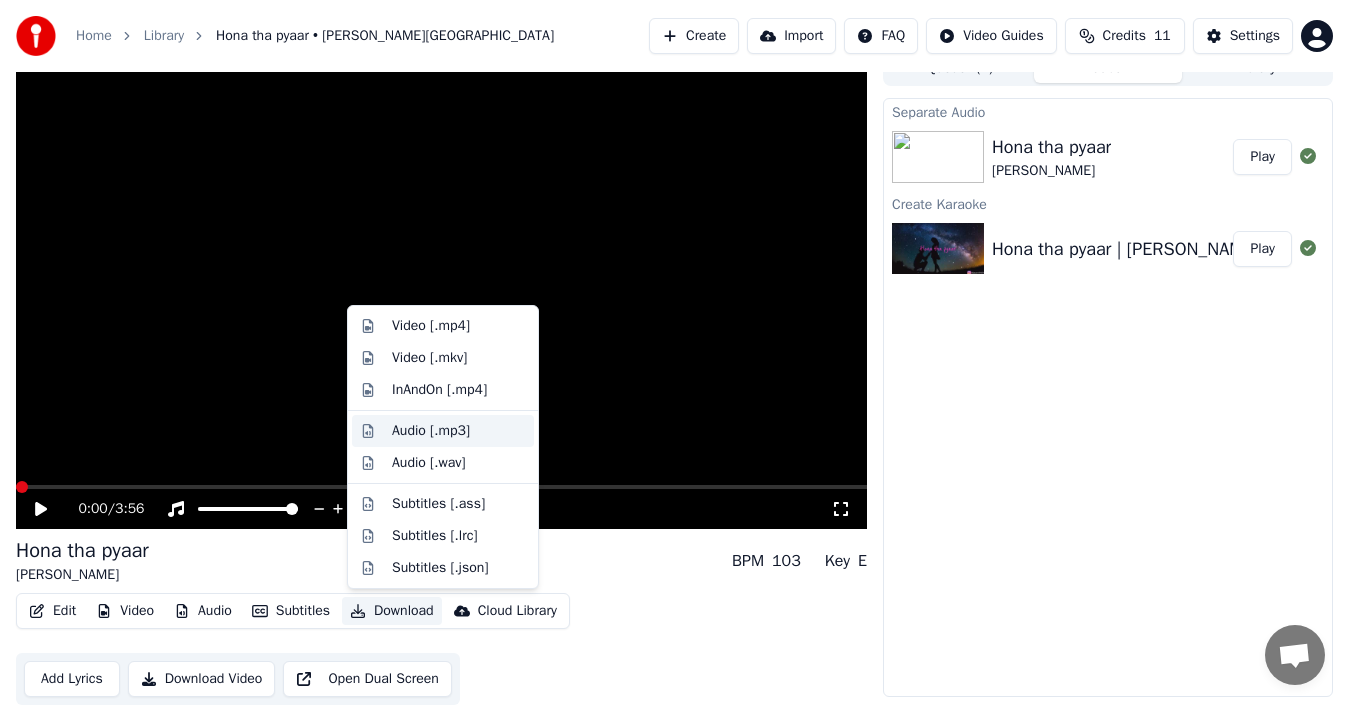 click on "Audio [.mp3]" at bounding box center [431, 431] 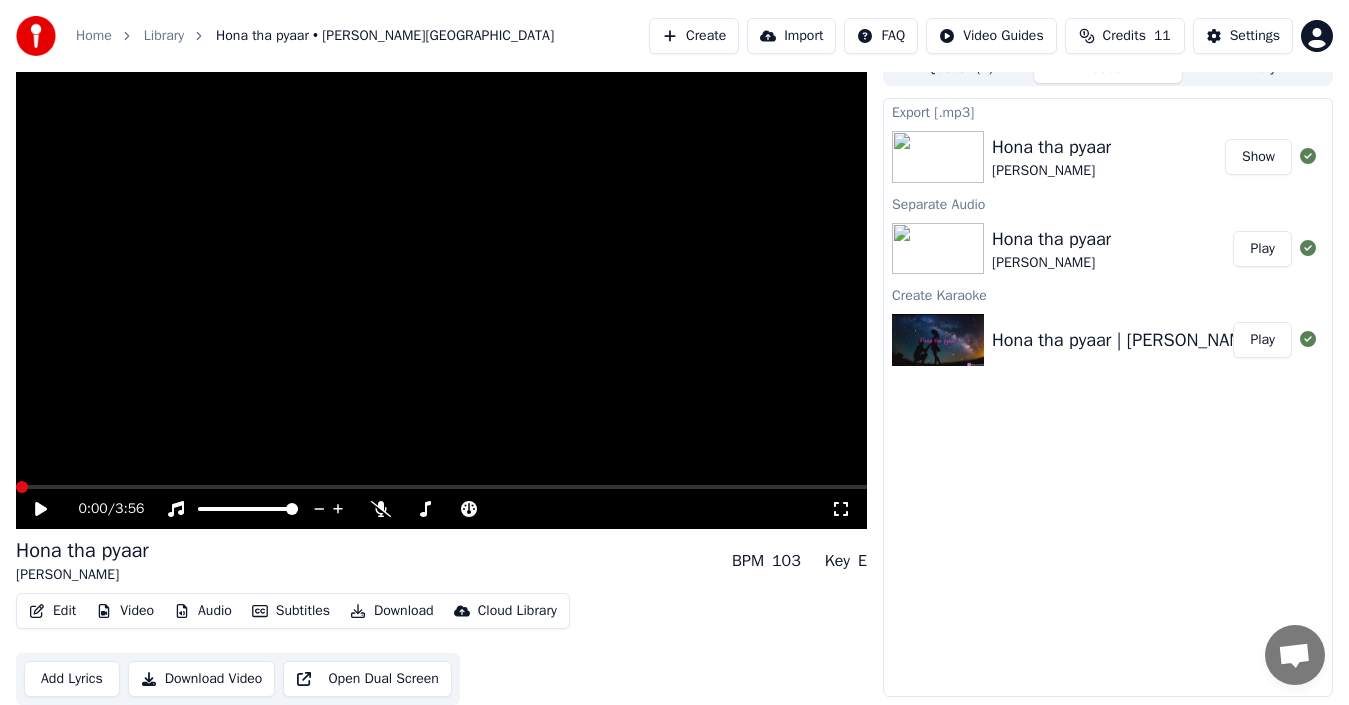 click on "Show" at bounding box center (1258, 157) 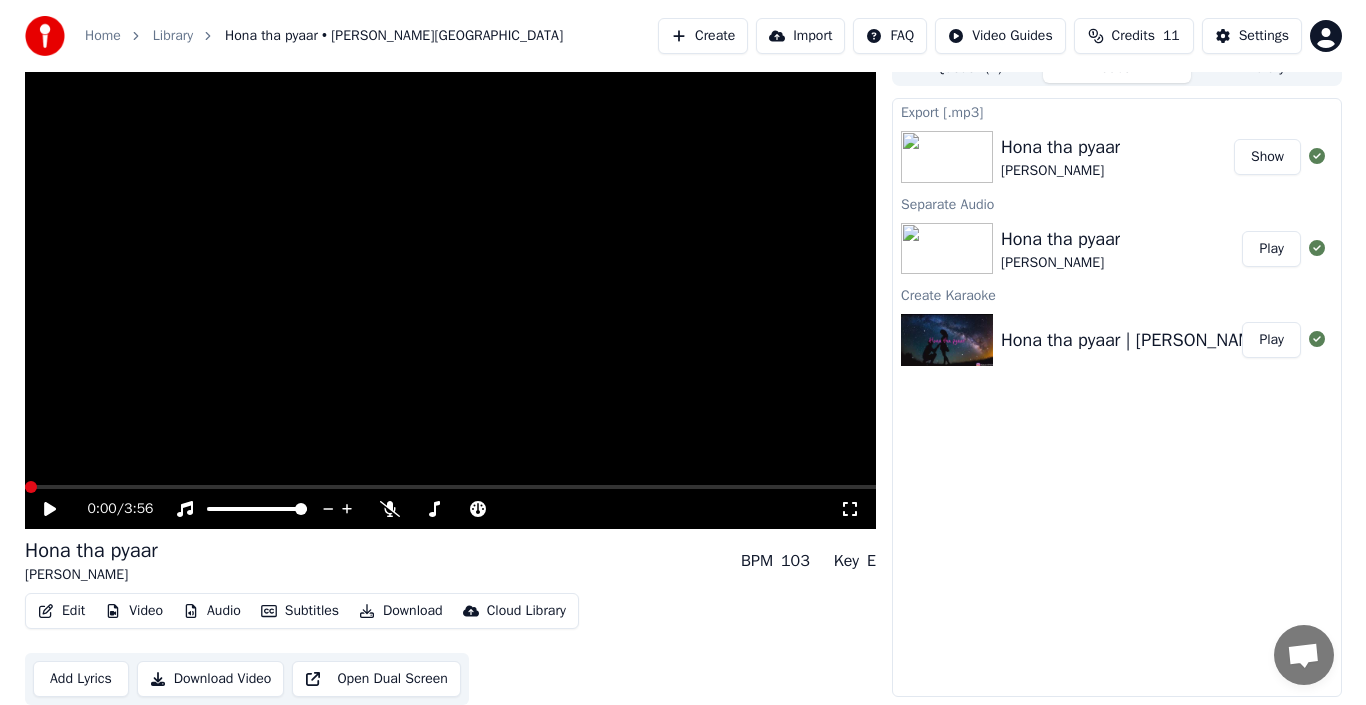 scroll, scrollTop: 0, scrollLeft: 0, axis: both 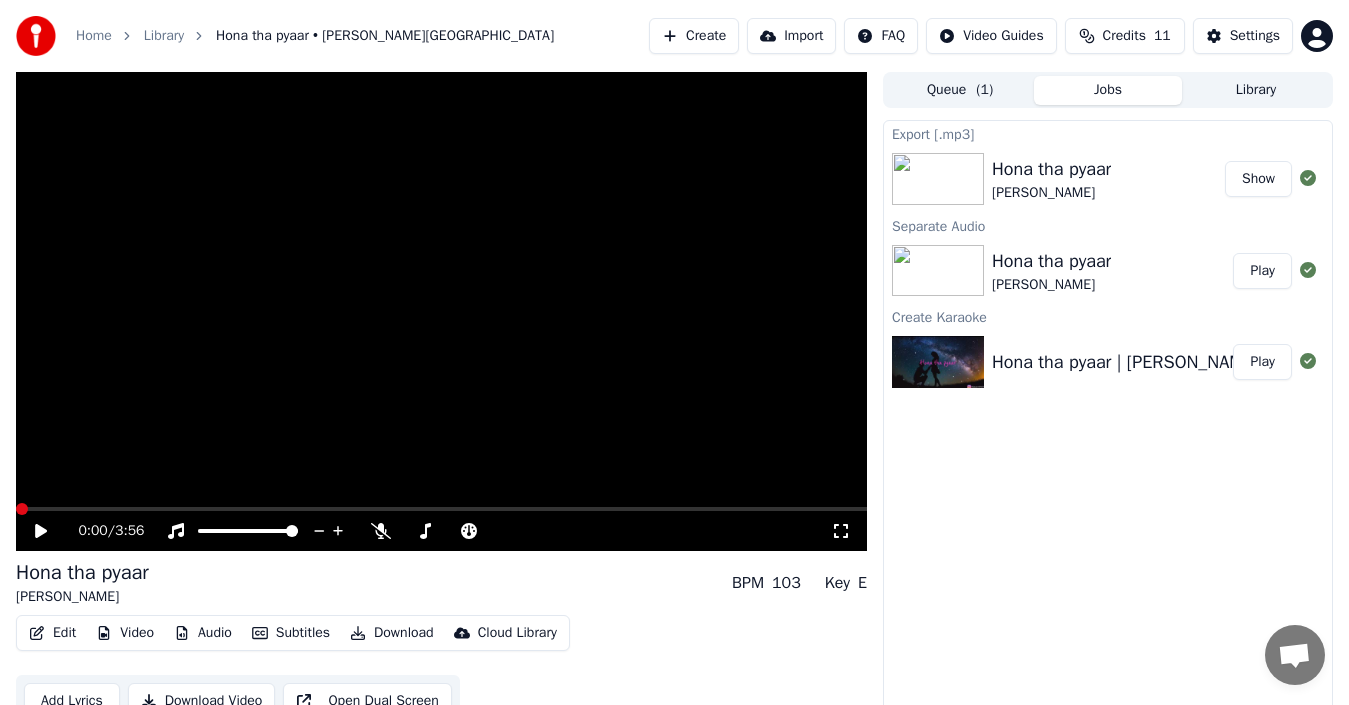 click on "Create" at bounding box center [694, 36] 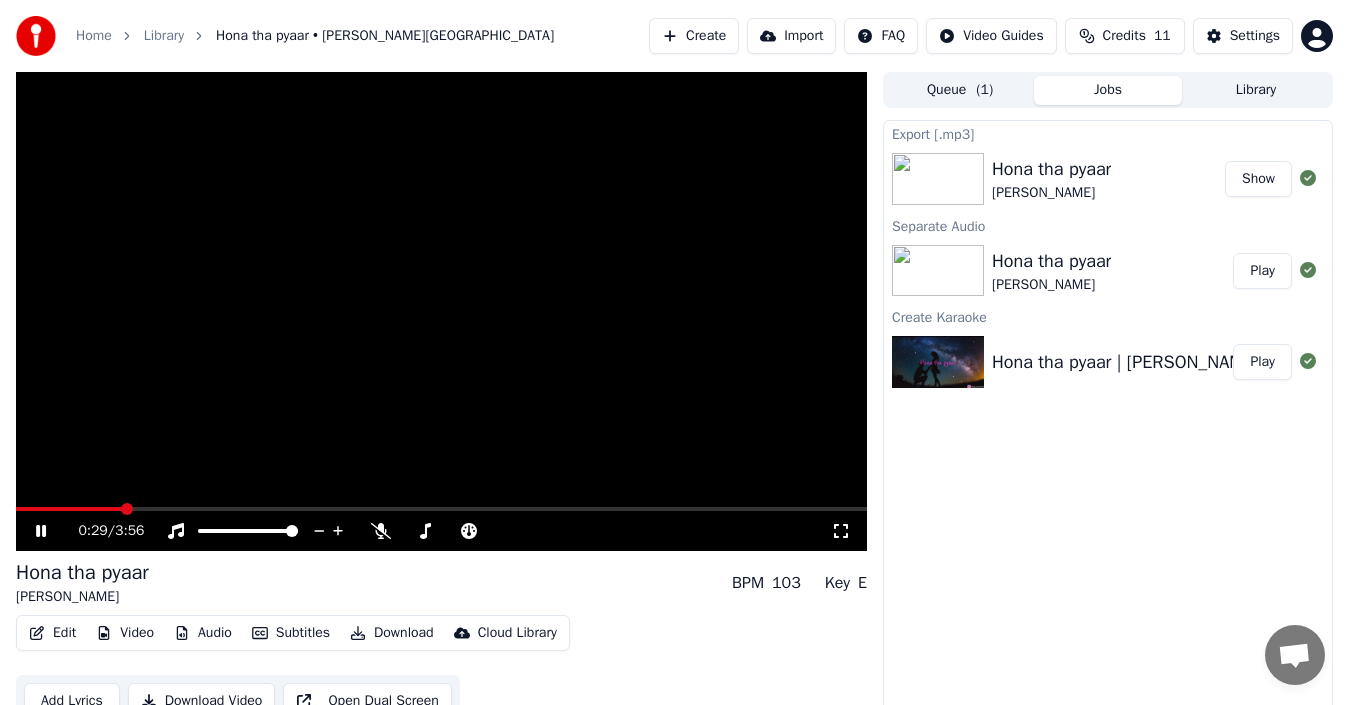 click 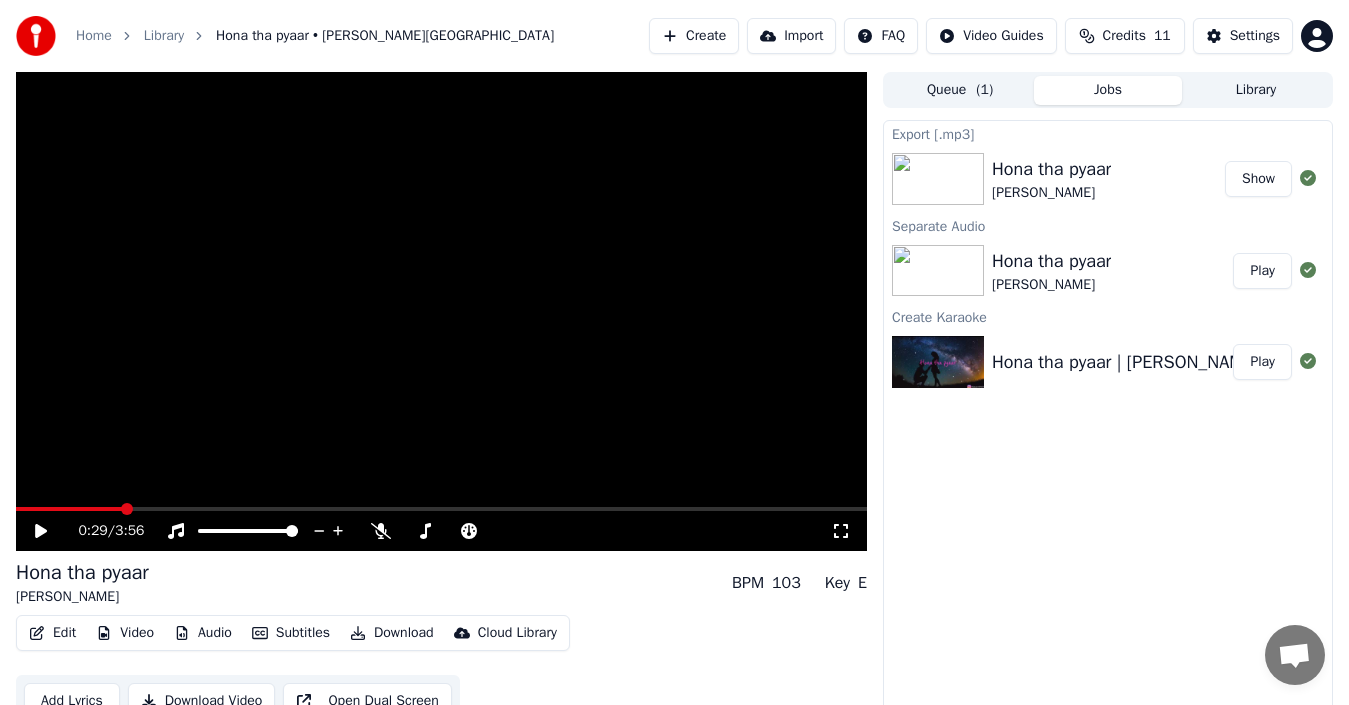 click at bounding box center [441, 311] 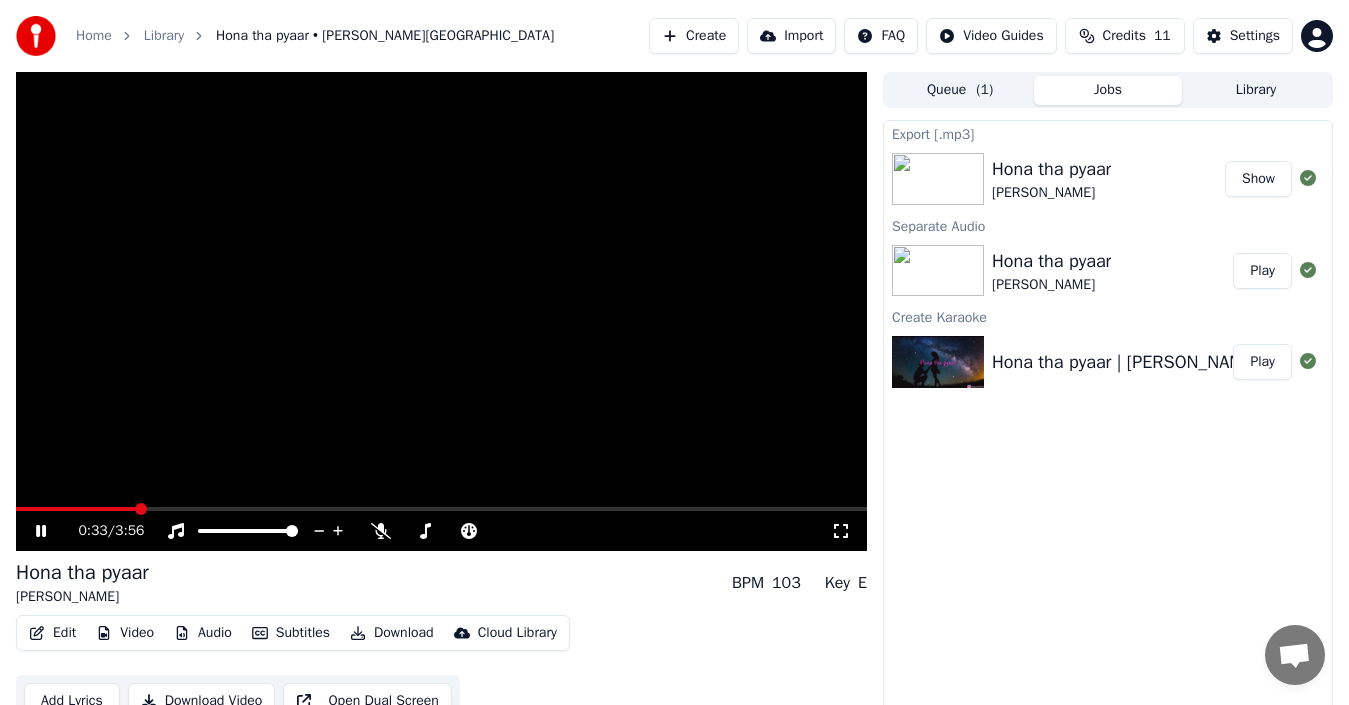 click at bounding box center [441, 311] 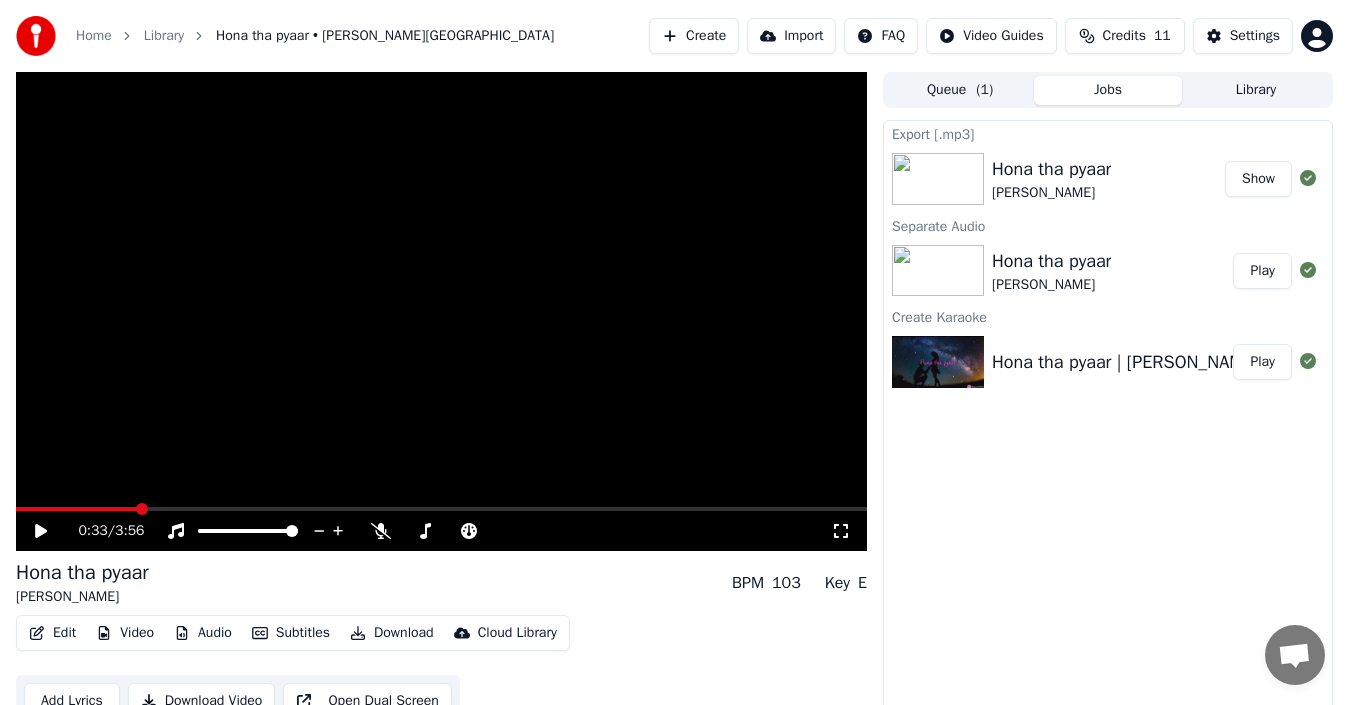 click on "Create" at bounding box center (694, 36) 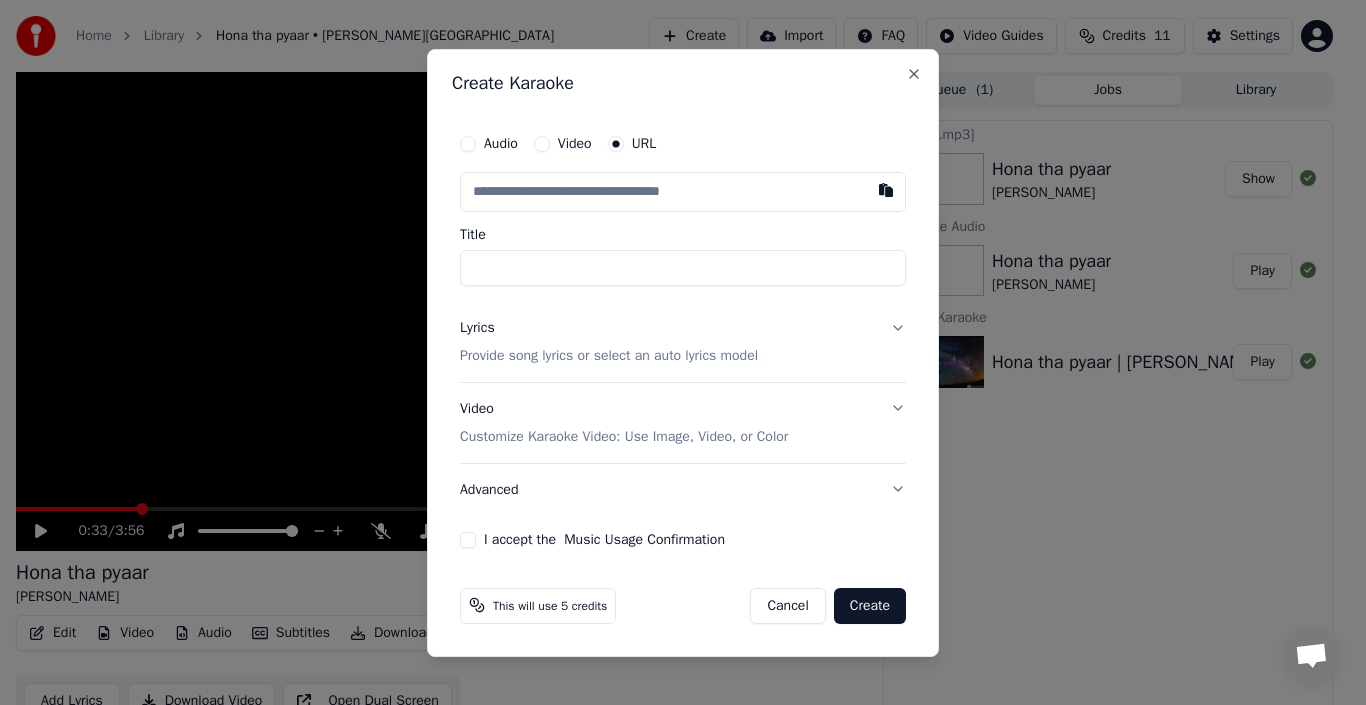 click on "Title" at bounding box center (683, 268) 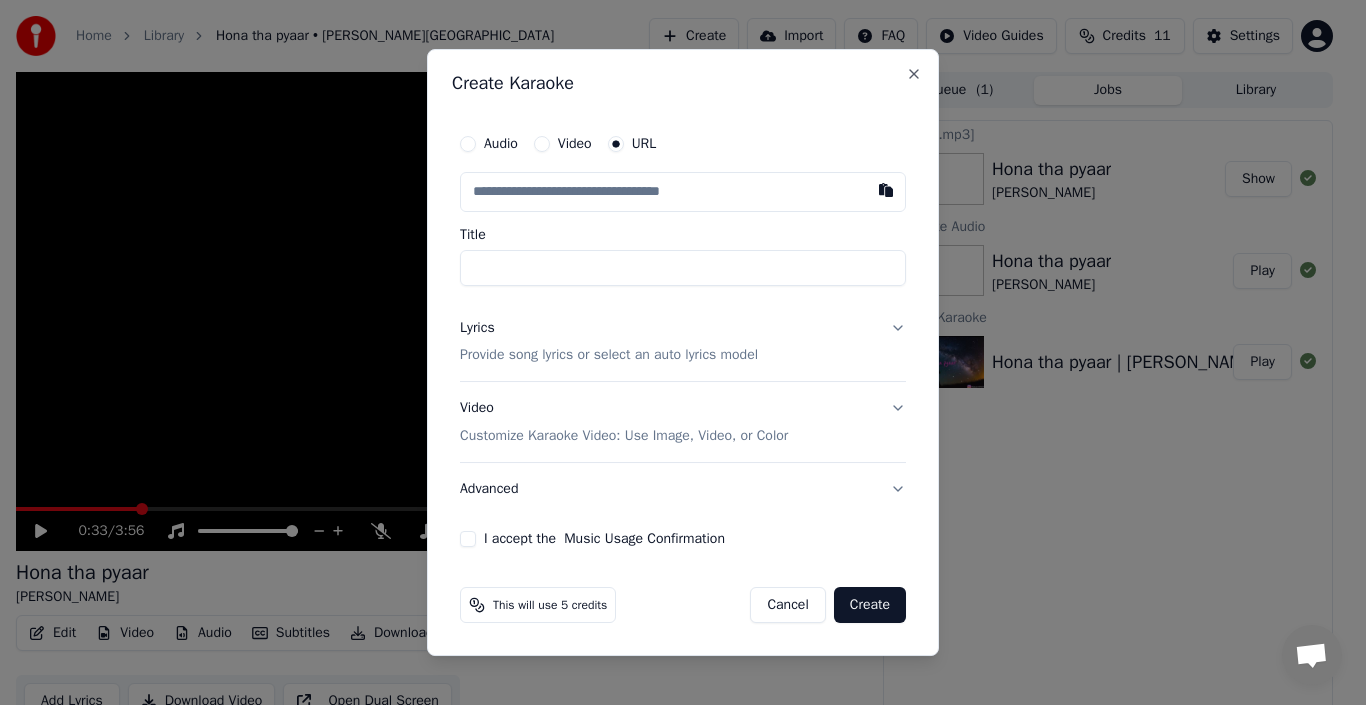 click at bounding box center (683, 192) 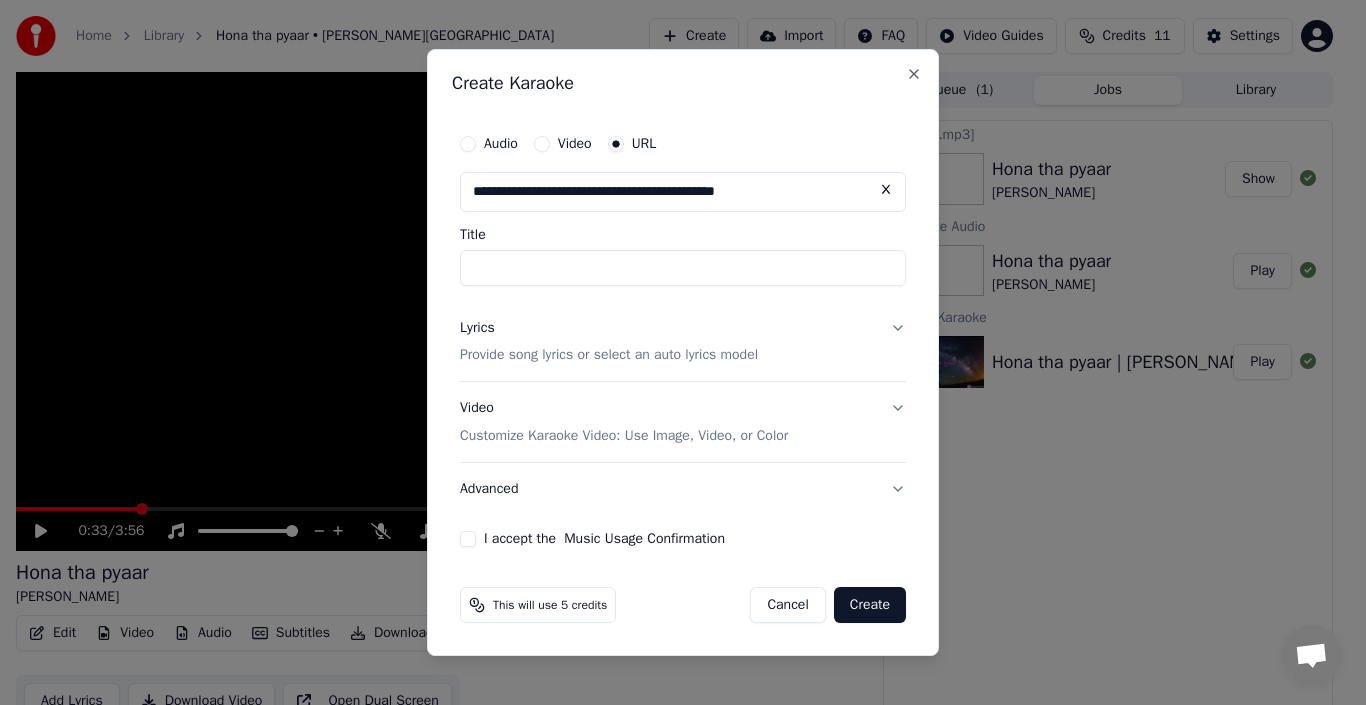 type on "**********" 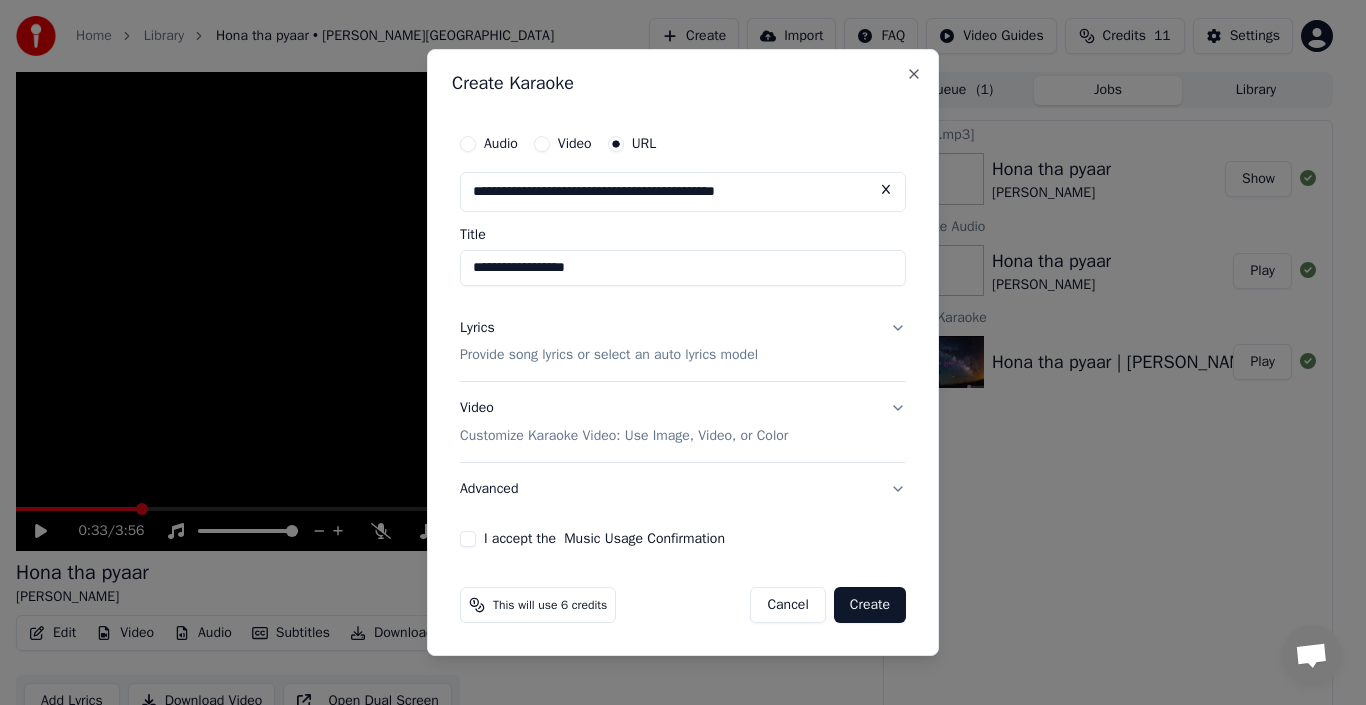type on "**********" 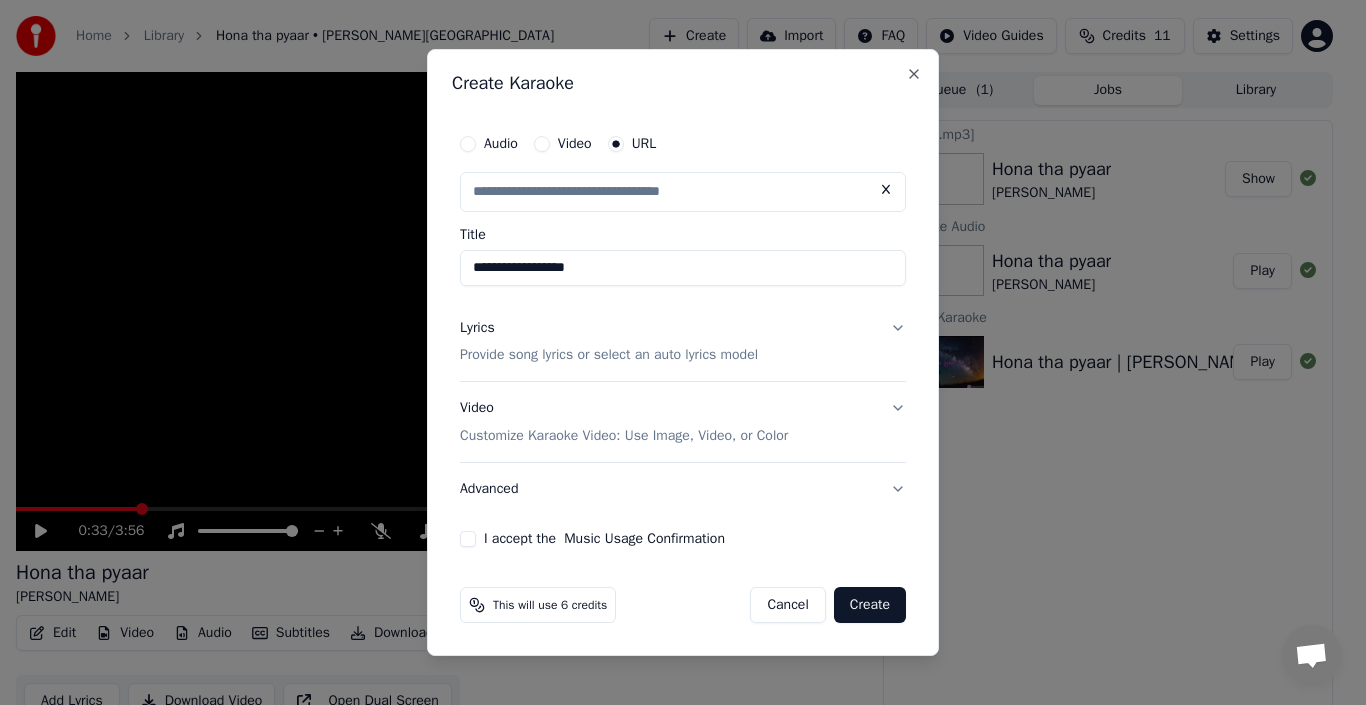click on "Create" at bounding box center [870, 605] 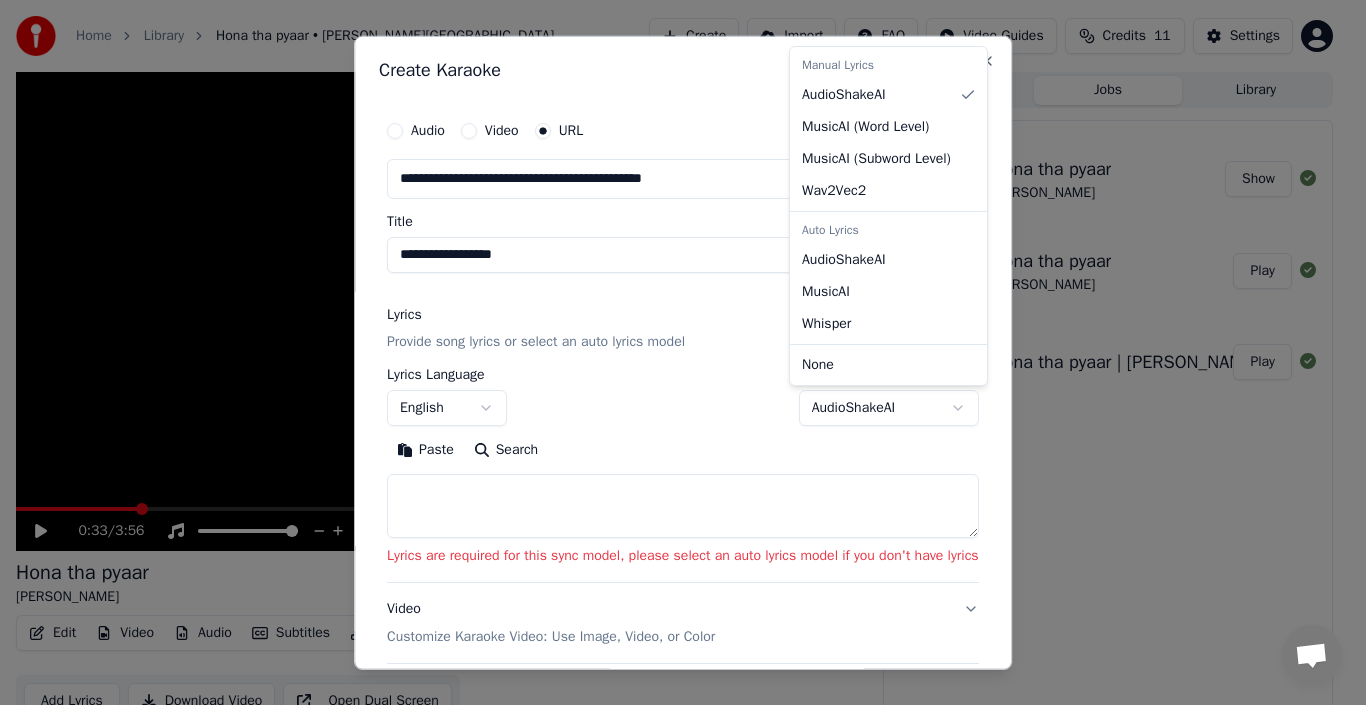 click on "**********" at bounding box center [674, 352] 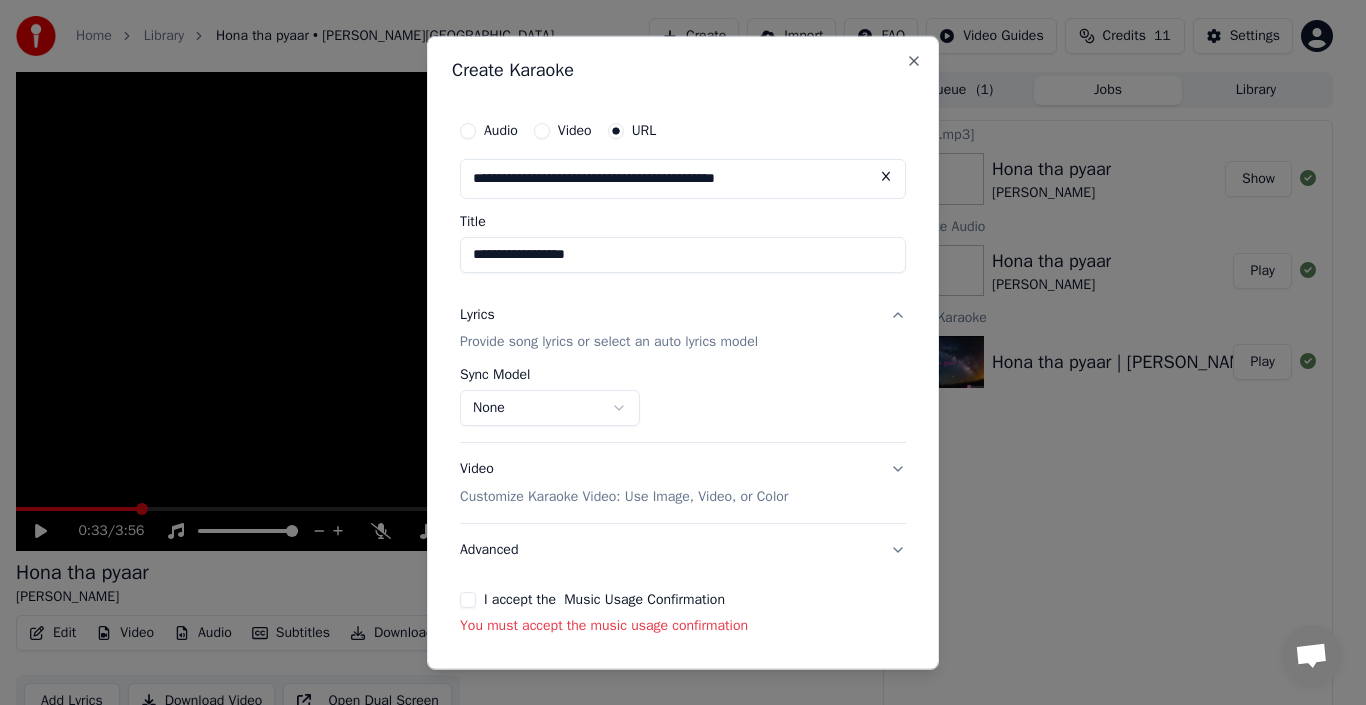 scroll, scrollTop: 75, scrollLeft: 0, axis: vertical 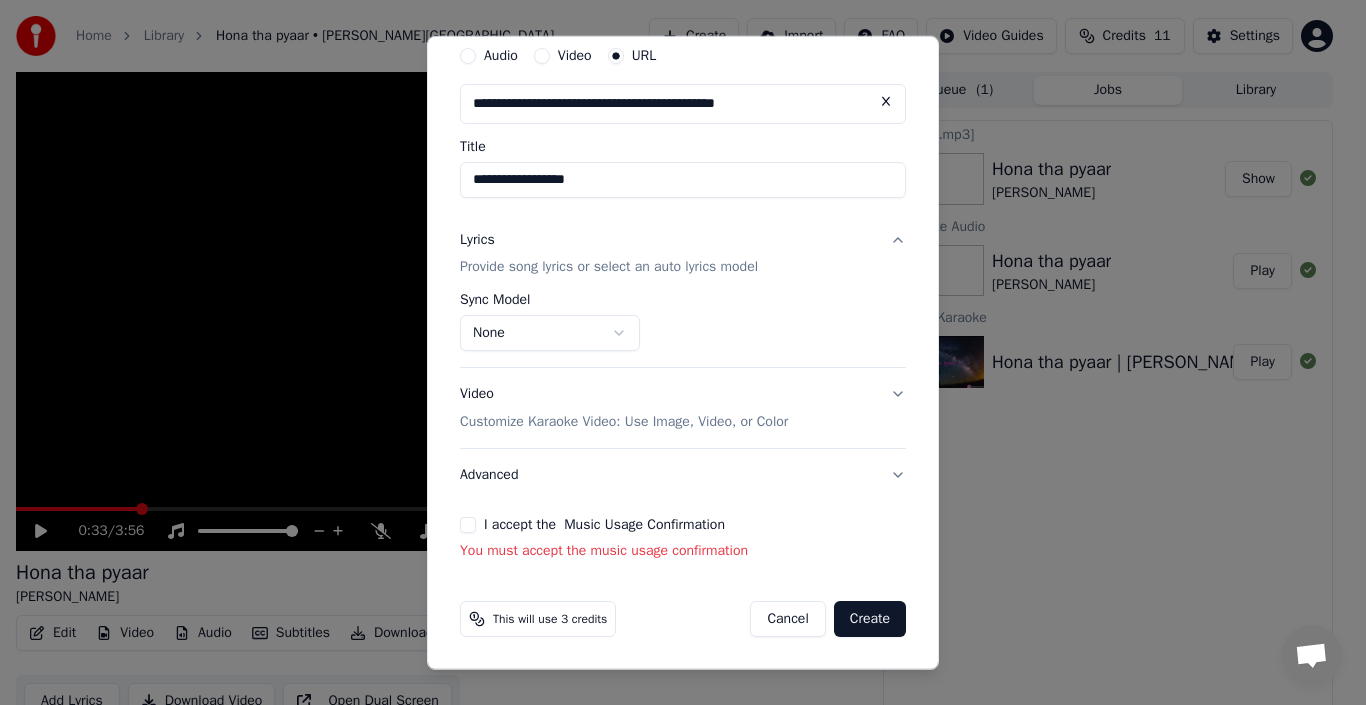 click on "I accept the   Music Usage Confirmation You must accept the music usage confirmation" at bounding box center (683, 539) 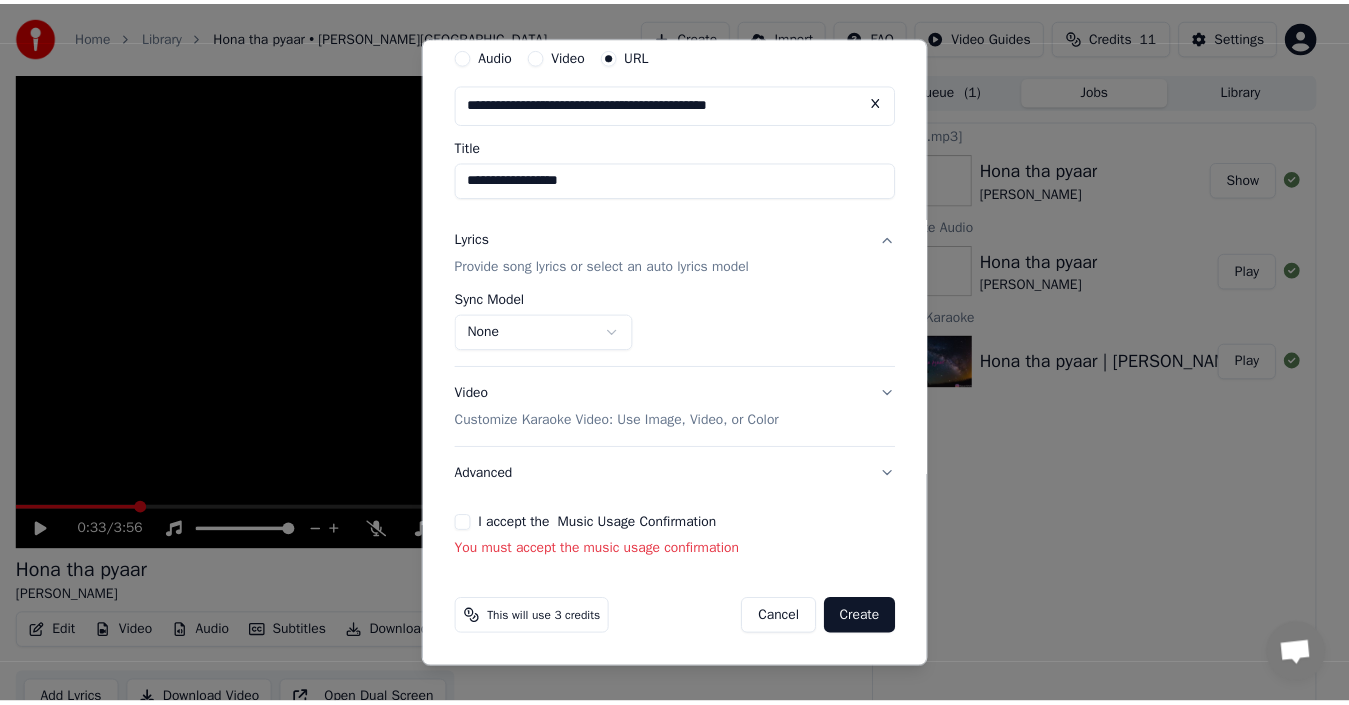 scroll, scrollTop: 47, scrollLeft: 0, axis: vertical 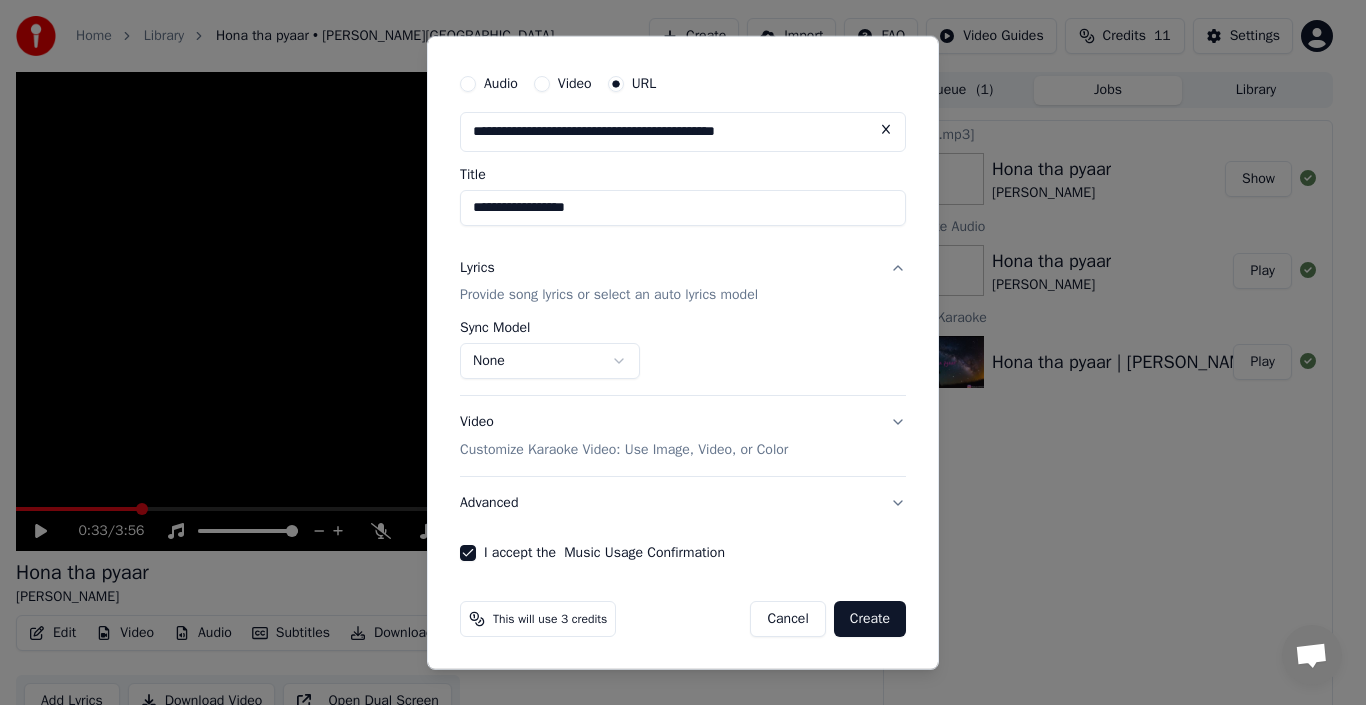 click on "Create" at bounding box center (870, 619) 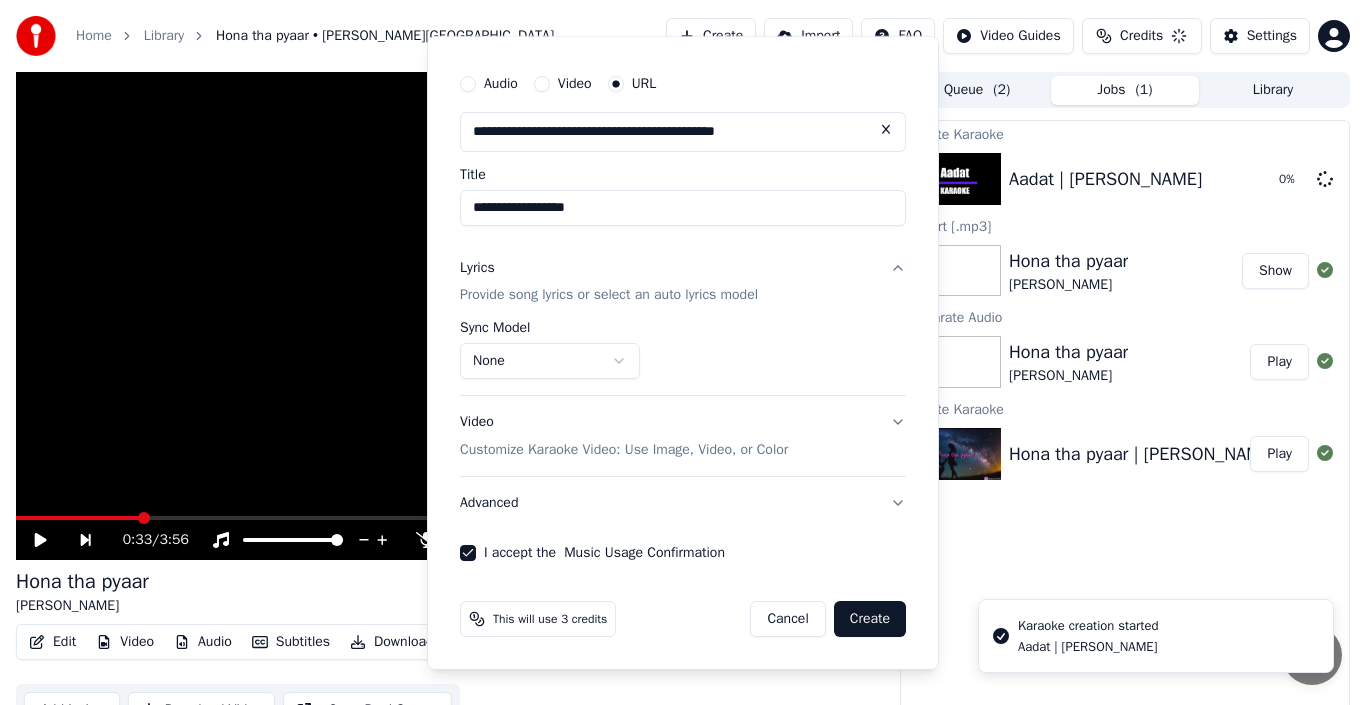 select on "**********" 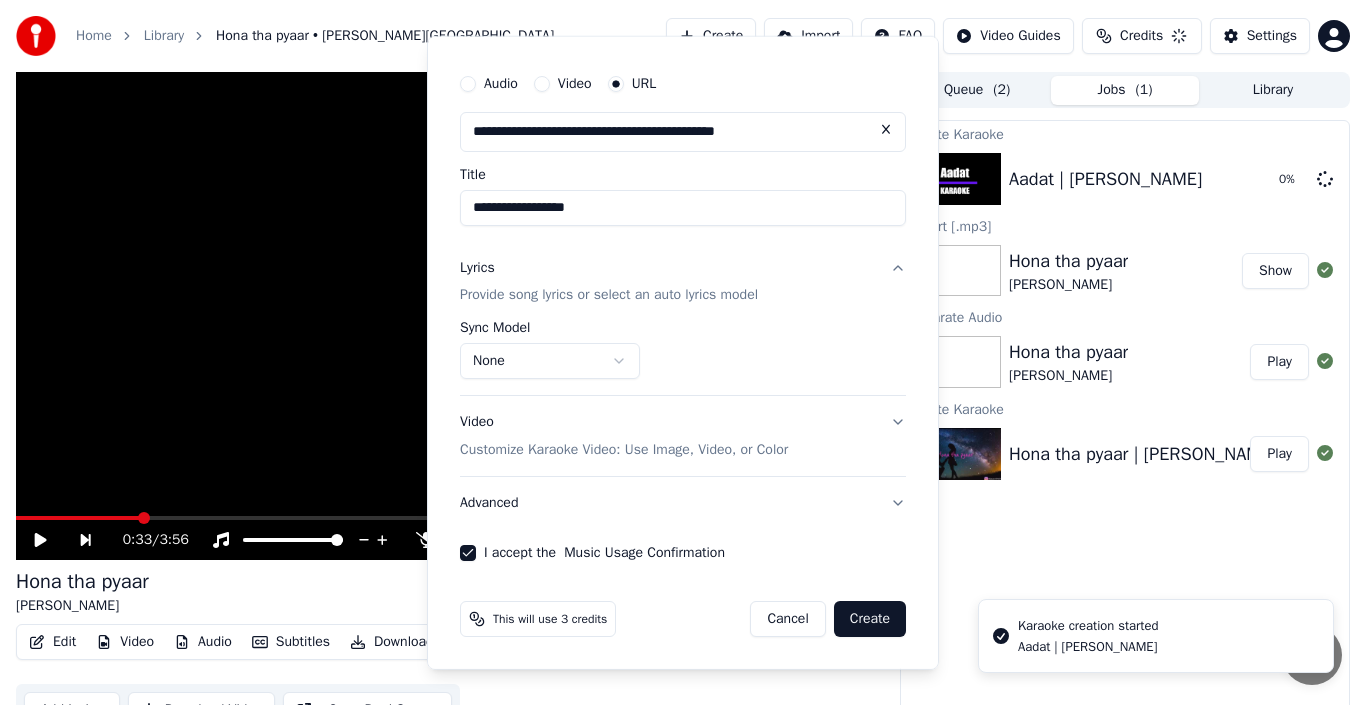 type 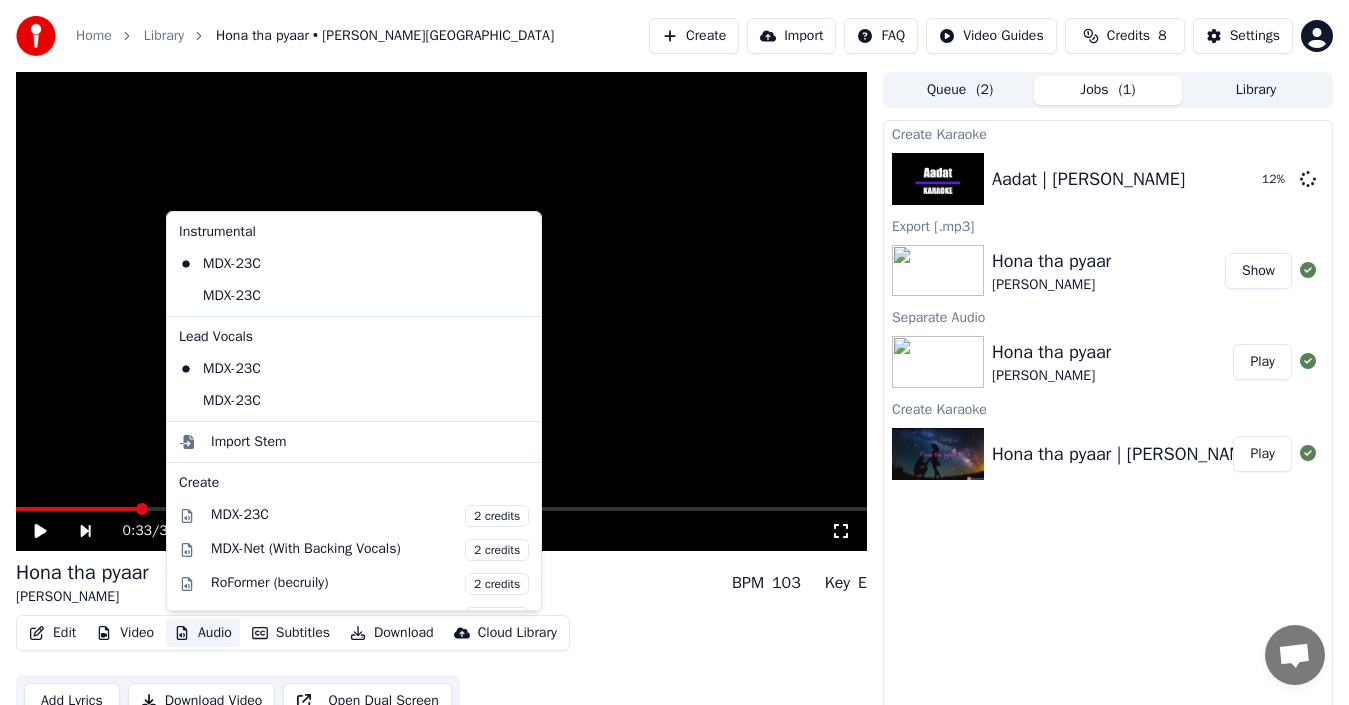 click on "Audio" at bounding box center [203, 633] 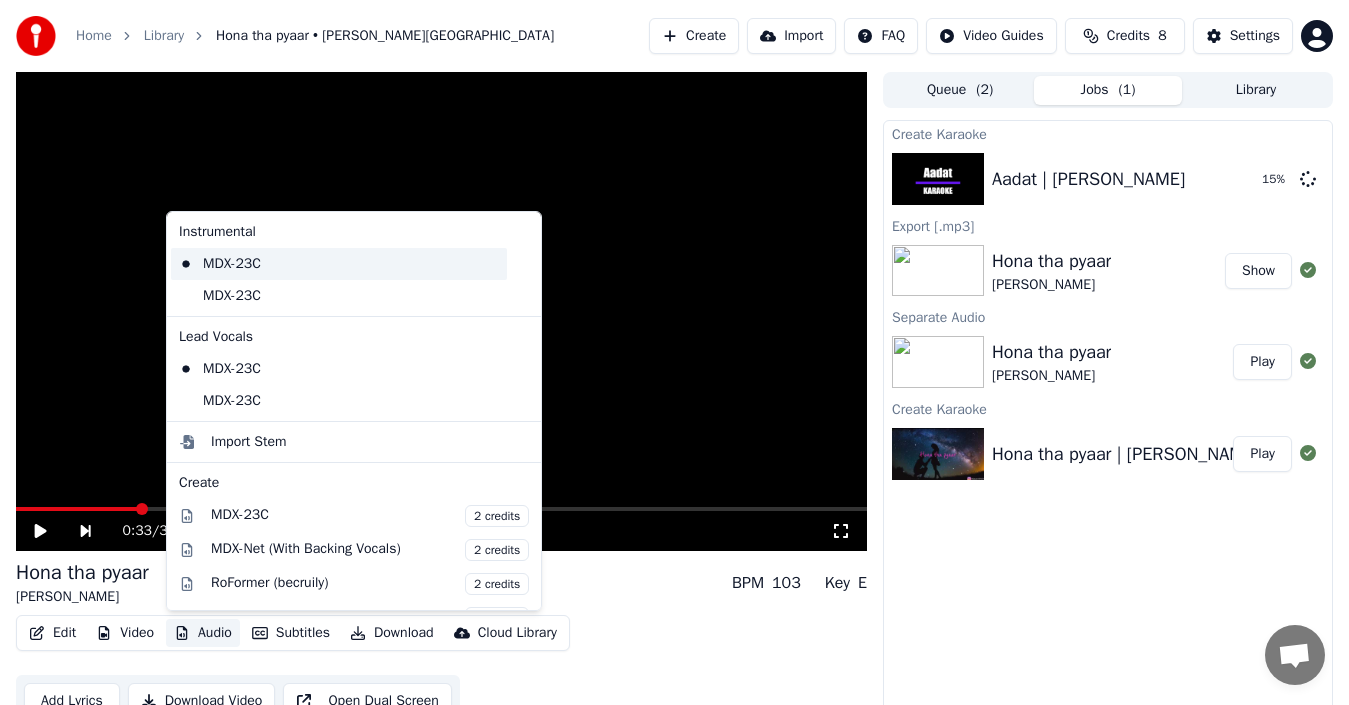 click on "MDX-23C" at bounding box center (339, 264) 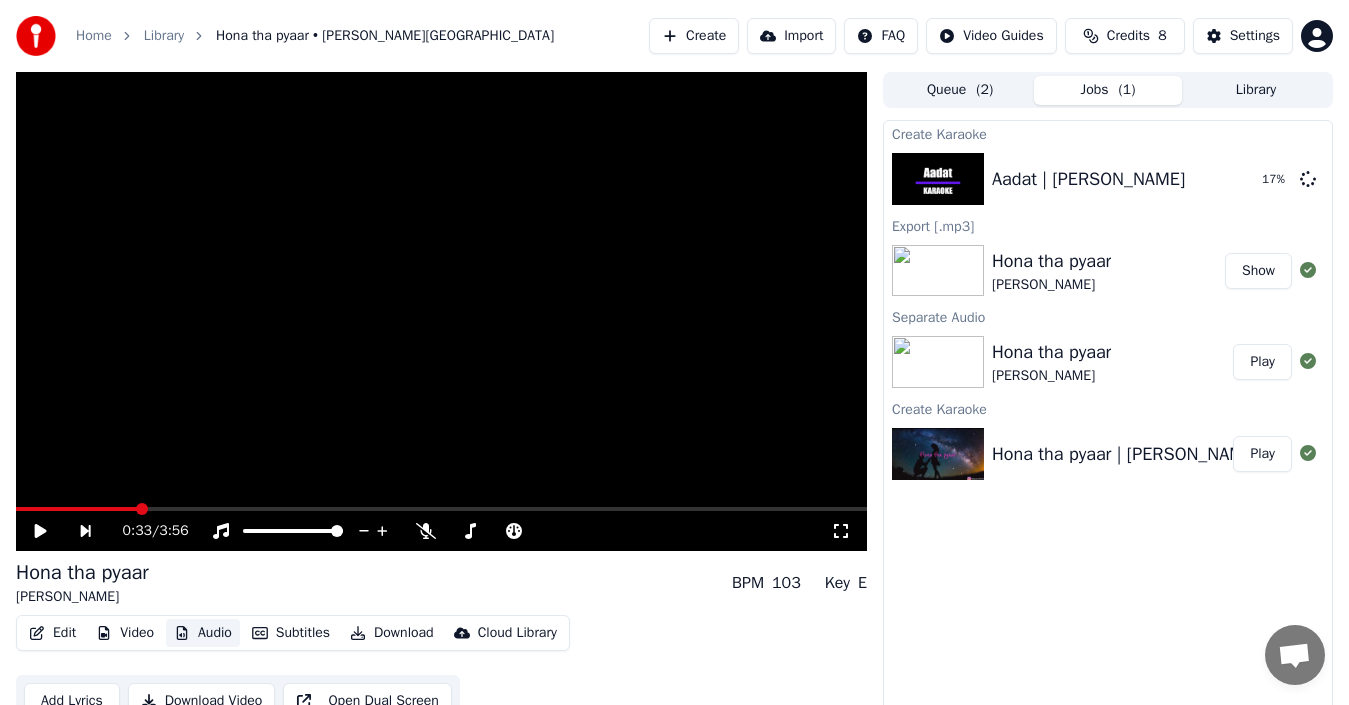 scroll, scrollTop: 22, scrollLeft: 0, axis: vertical 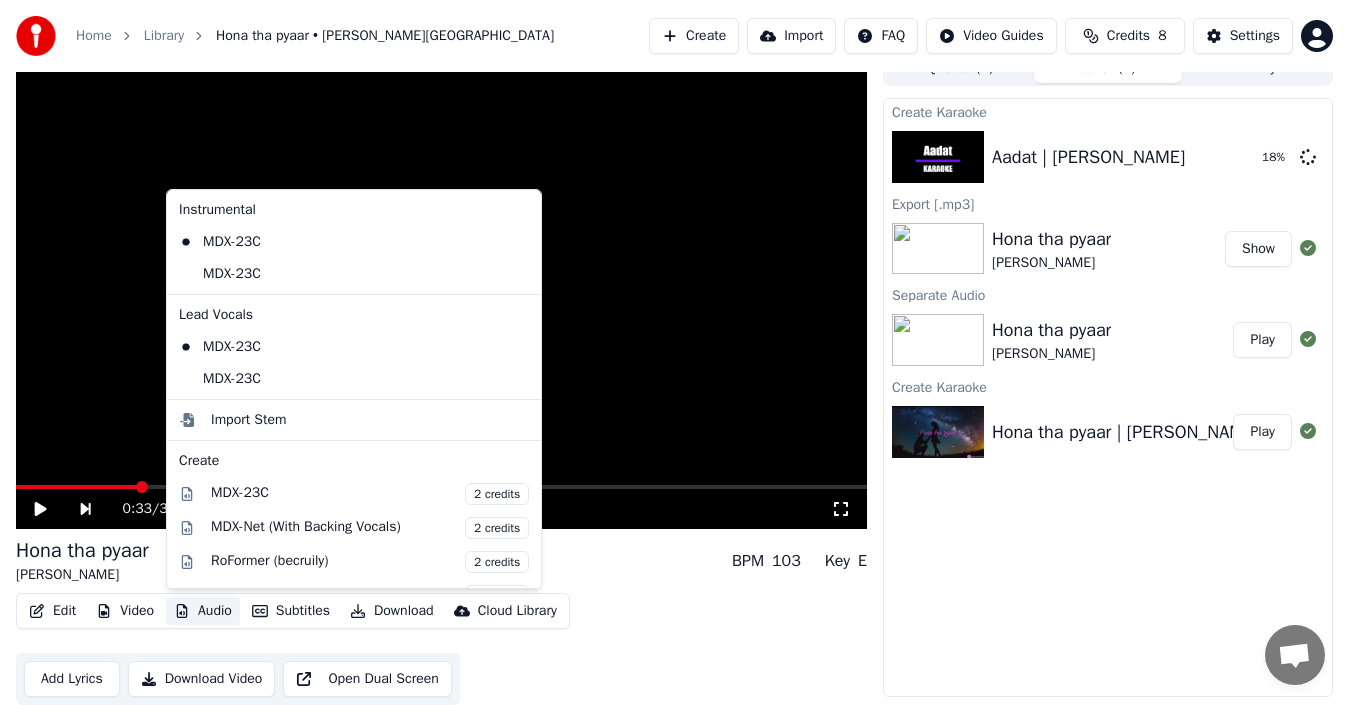 click on "Audio" at bounding box center (203, 611) 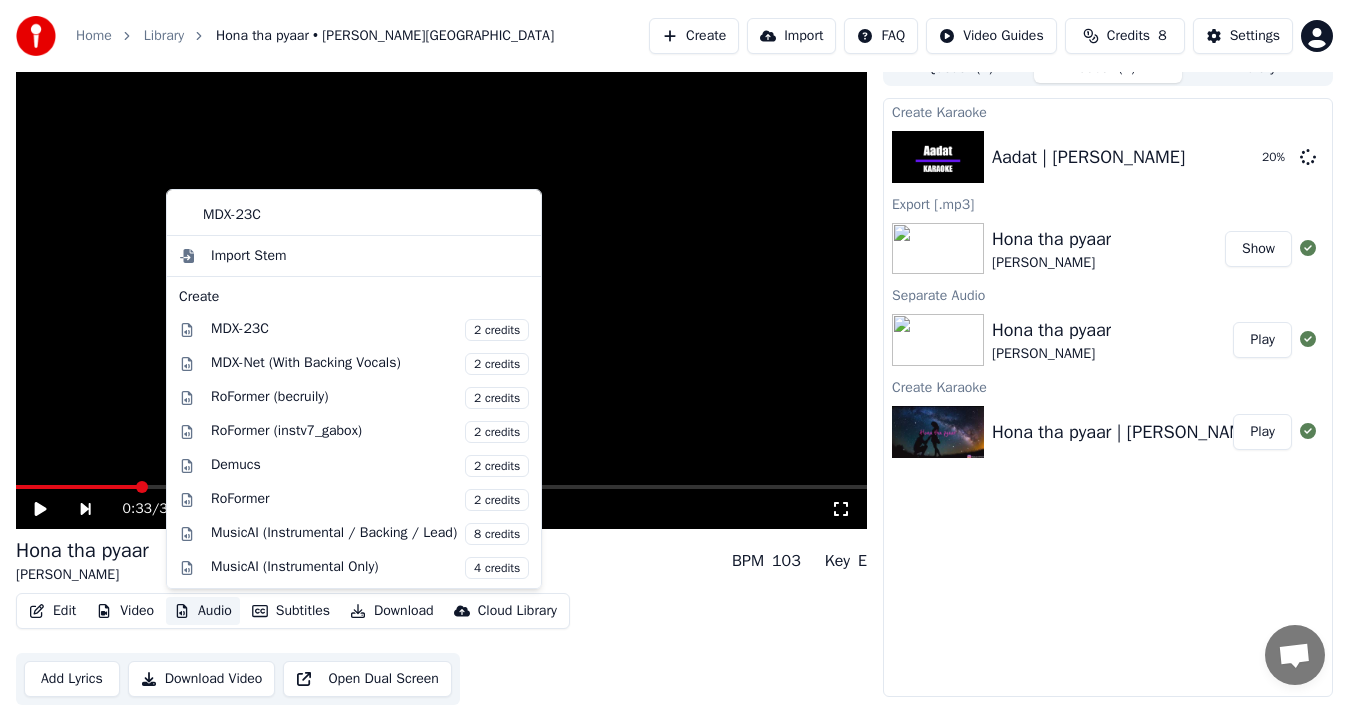 scroll, scrollTop: 162, scrollLeft: 0, axis: vertical 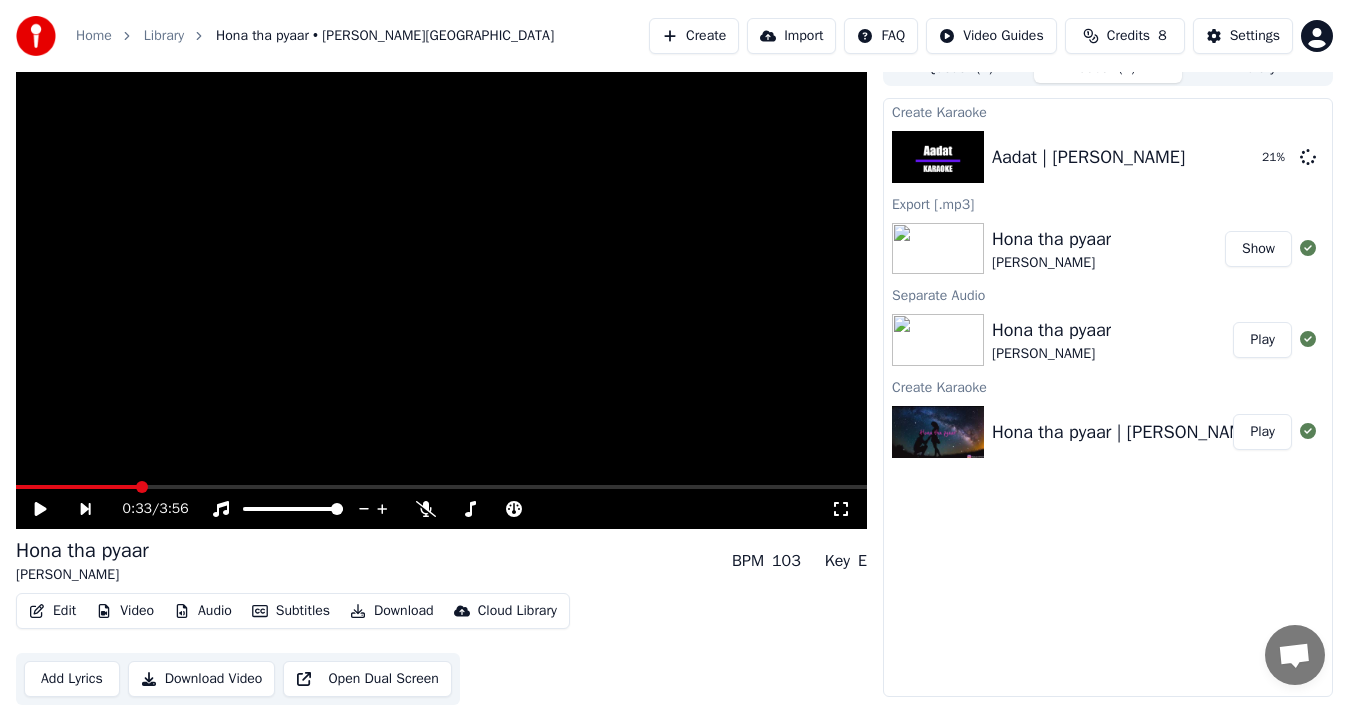 click at bounding box center [441, 289] 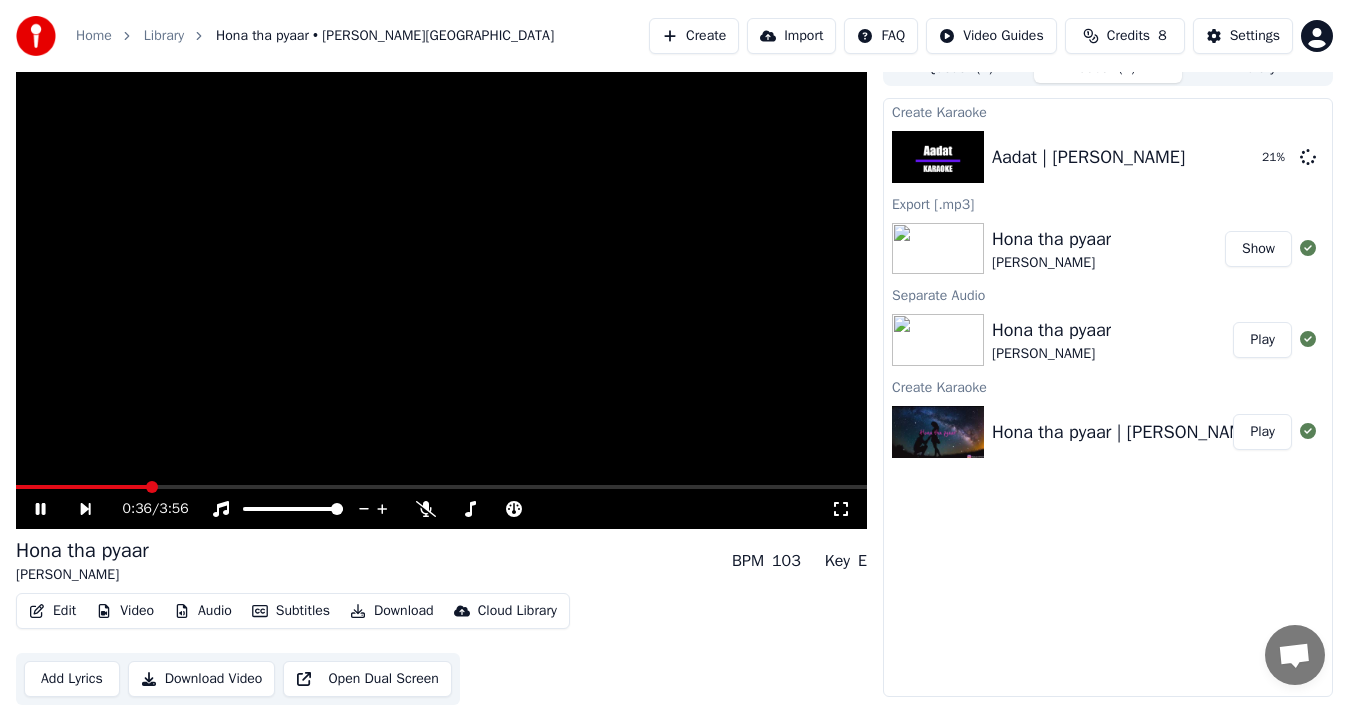 click at bounding box center [441, 289] 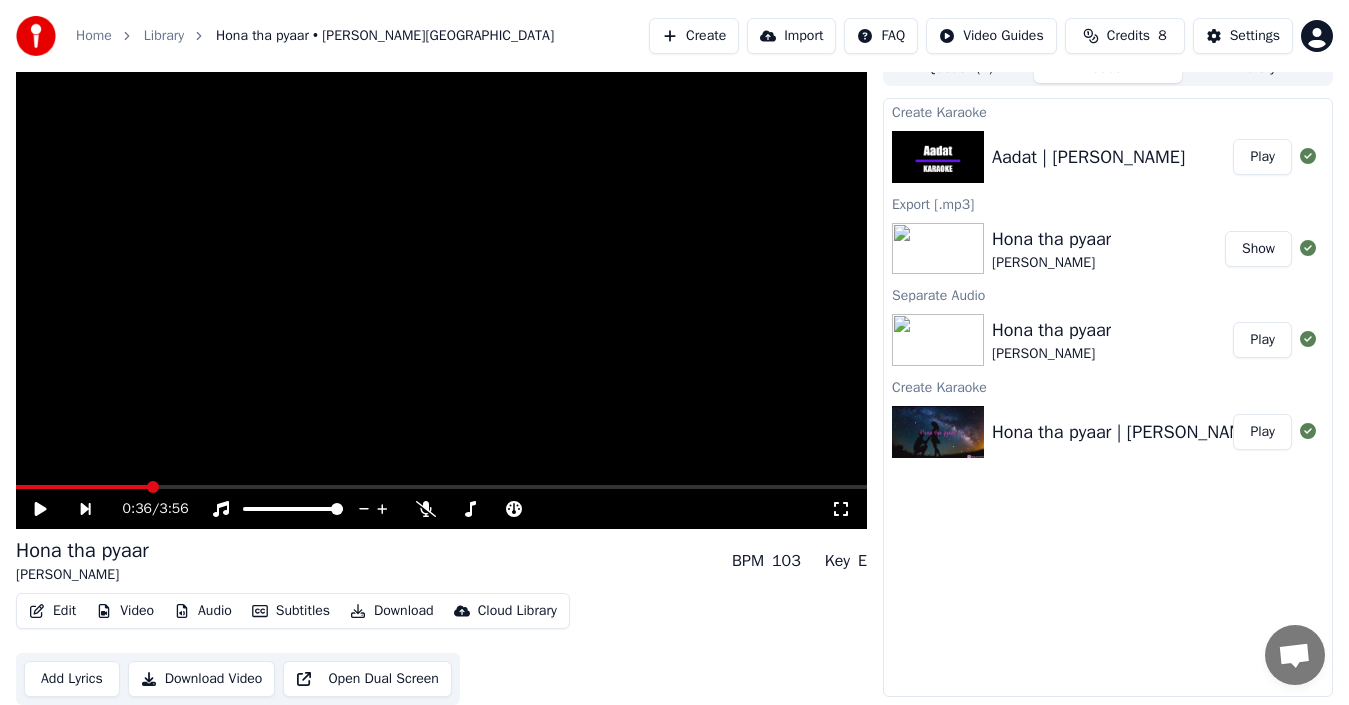 click on "Aadat | [PERSON_NAME] Play" at bounding box center (1108, 157) 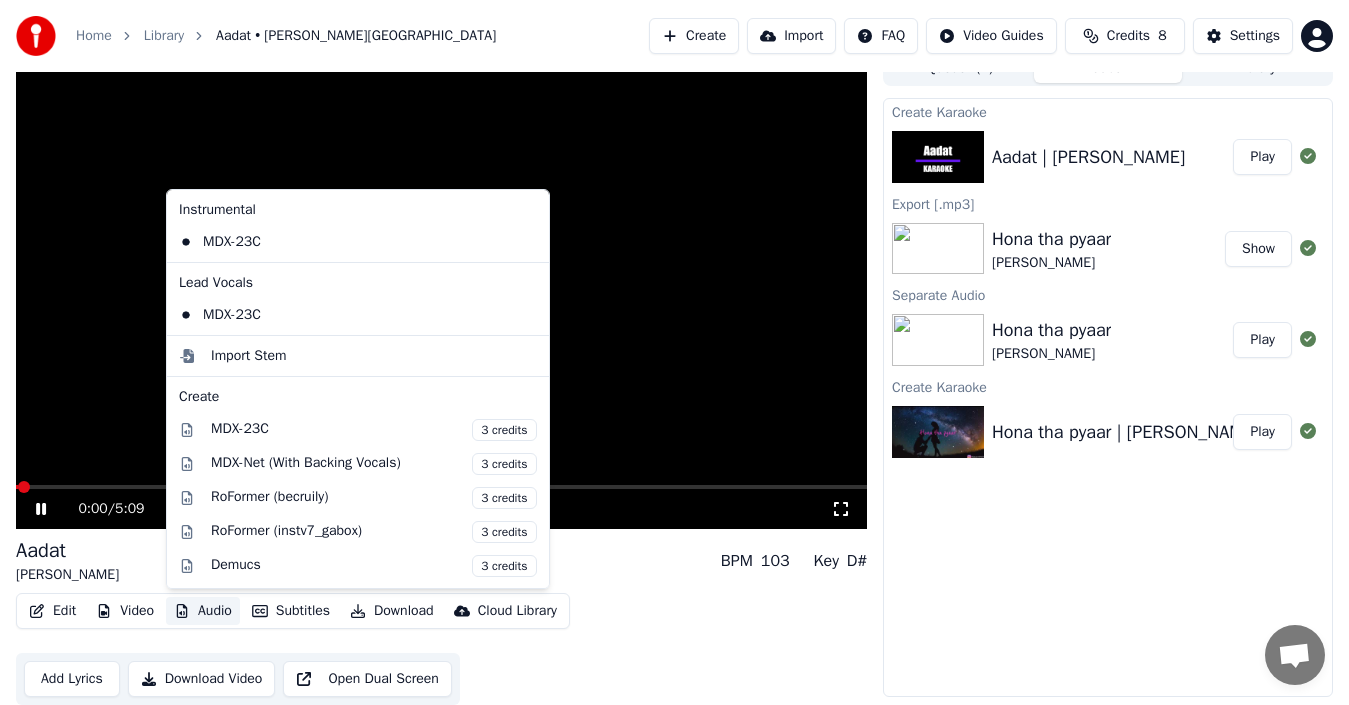 click on "Audio" at bounding box center (203, 611) 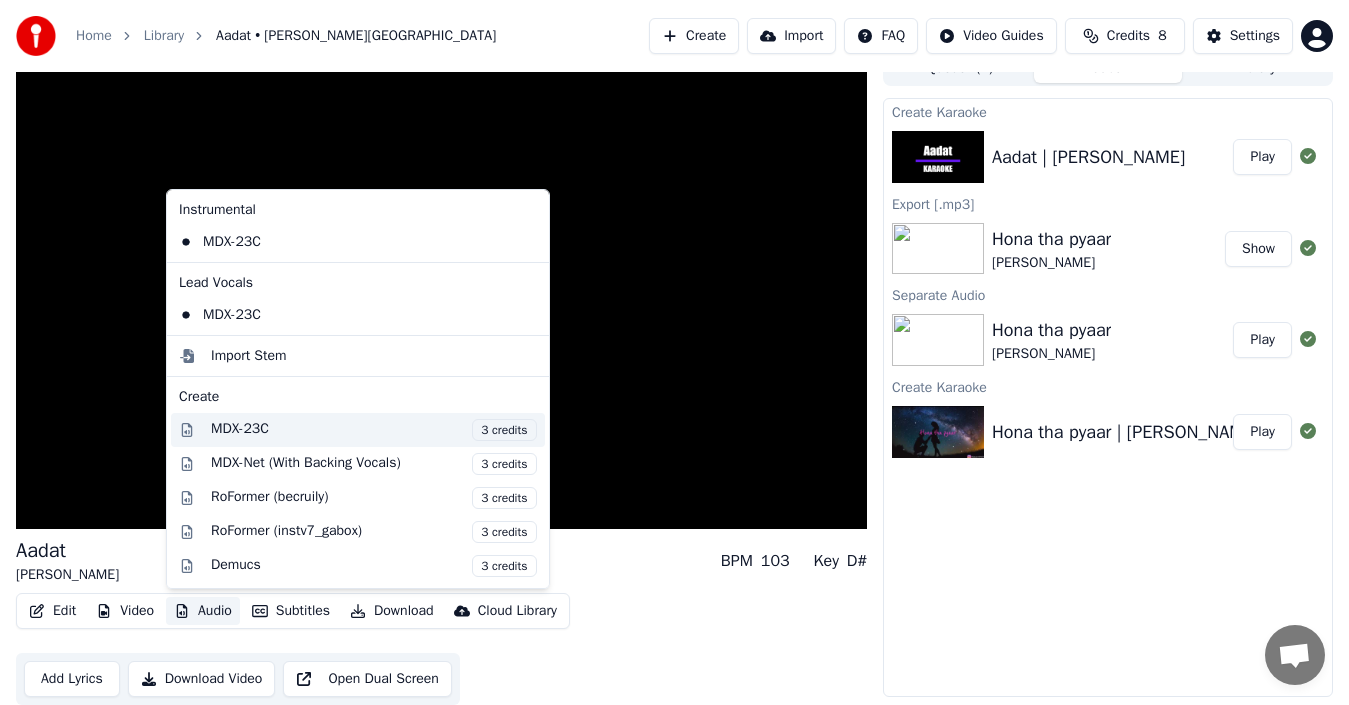 click on "MDX-23C 3 credits" at bounding box center [374, 430] 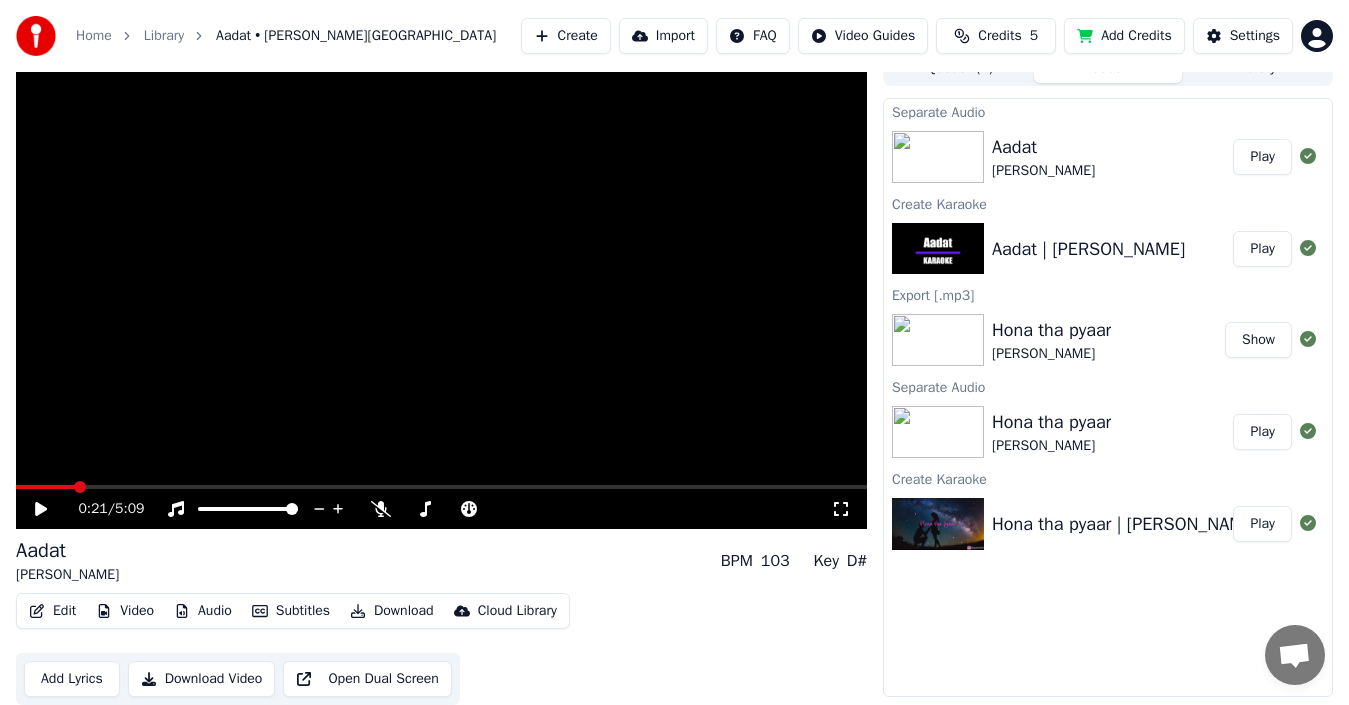 click 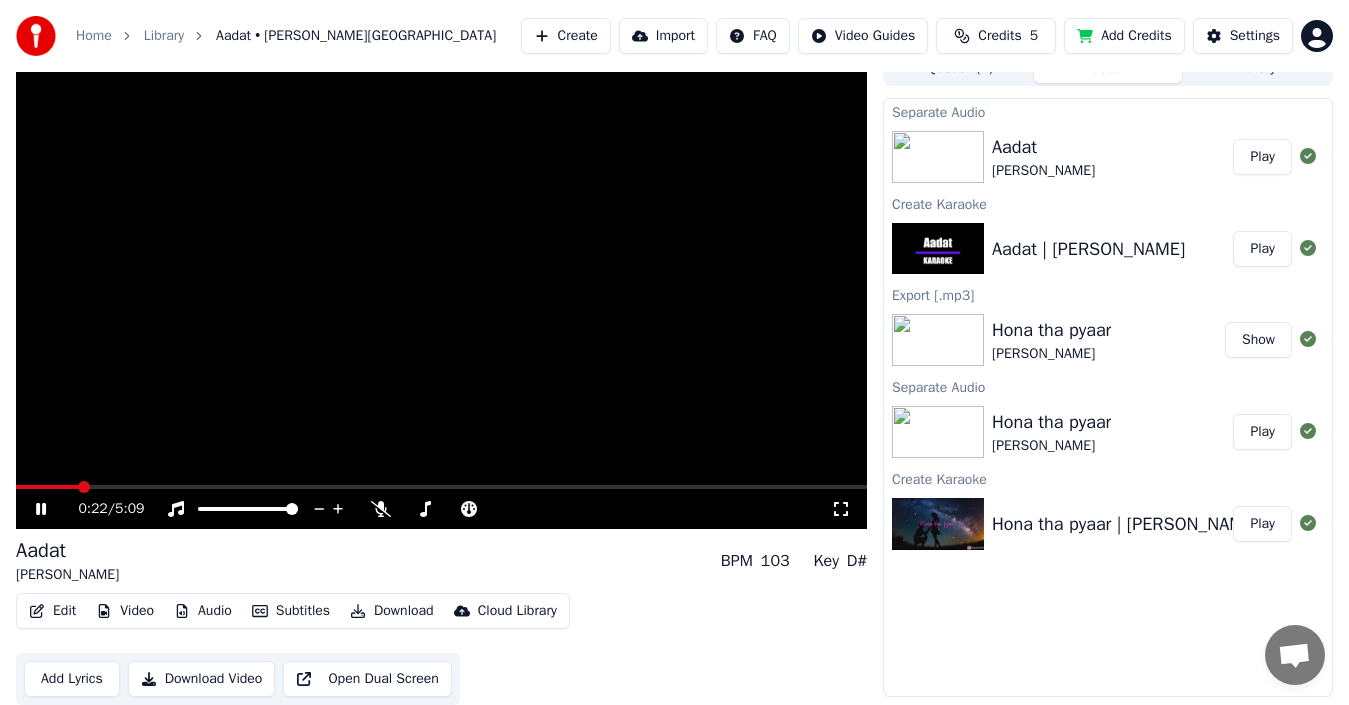 click at bounding box center [441, 289] 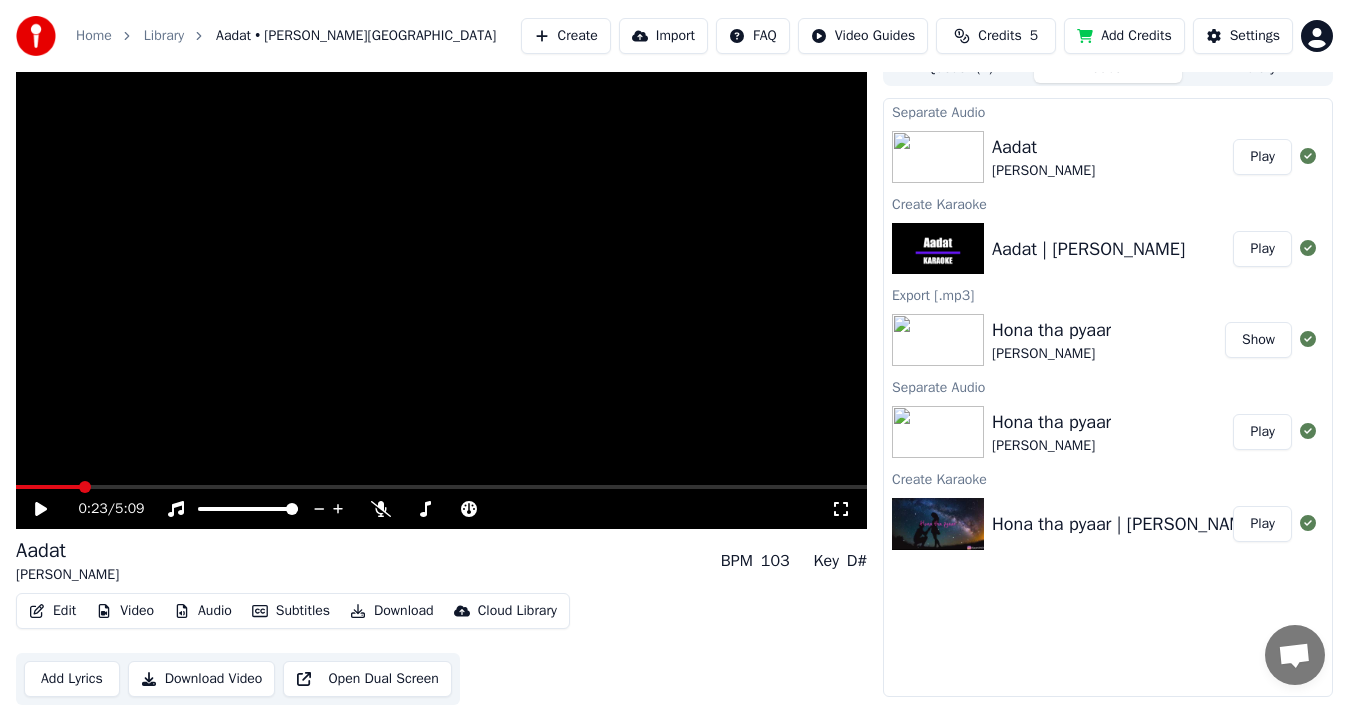 scroll, scrollTop: 0, scrollLeft: 0, axis: both 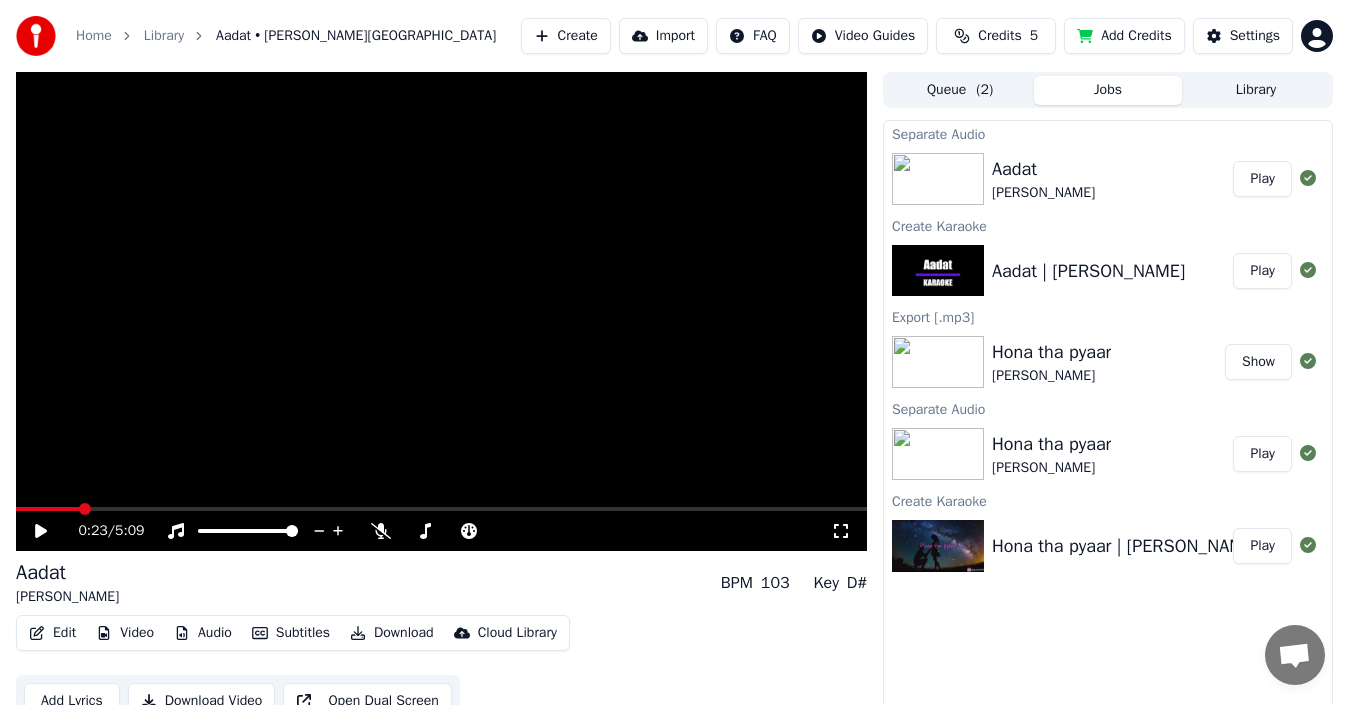 click on "Play" at bounding box center [1262, 179] 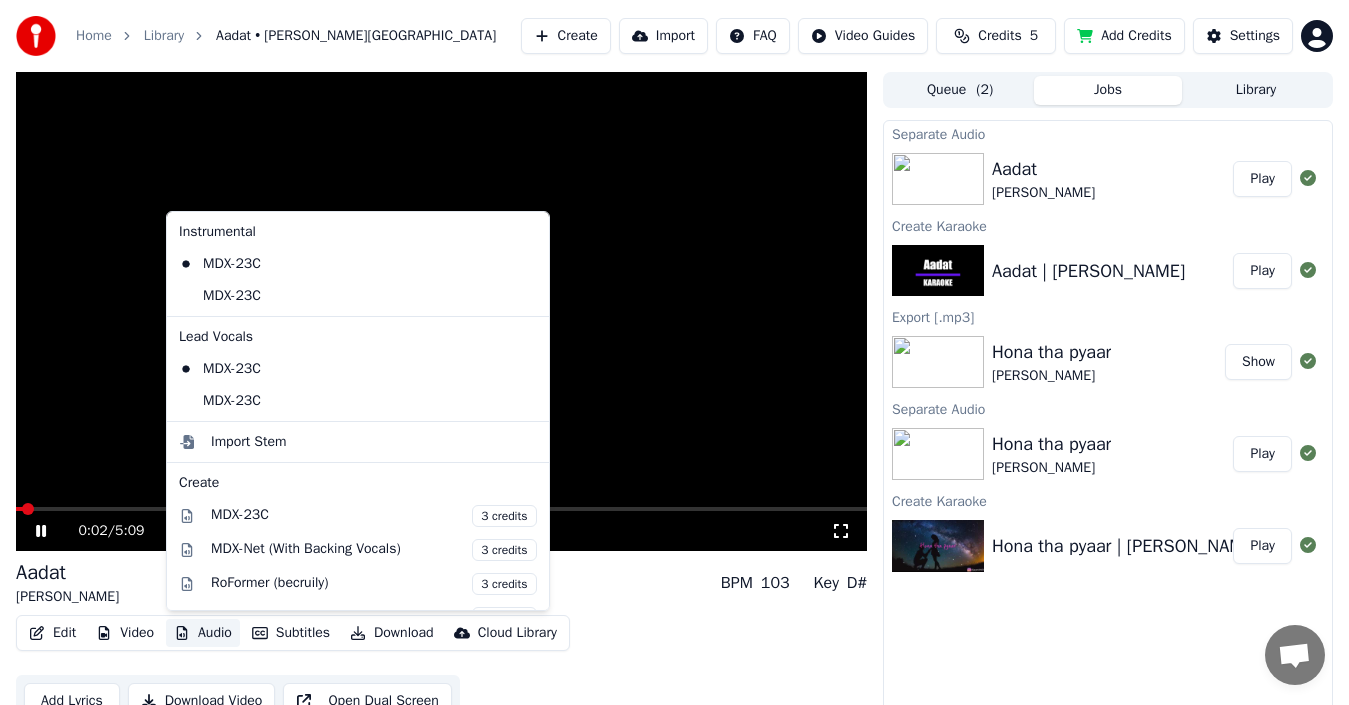 click on "Audio" at bounding box center (203, 633) 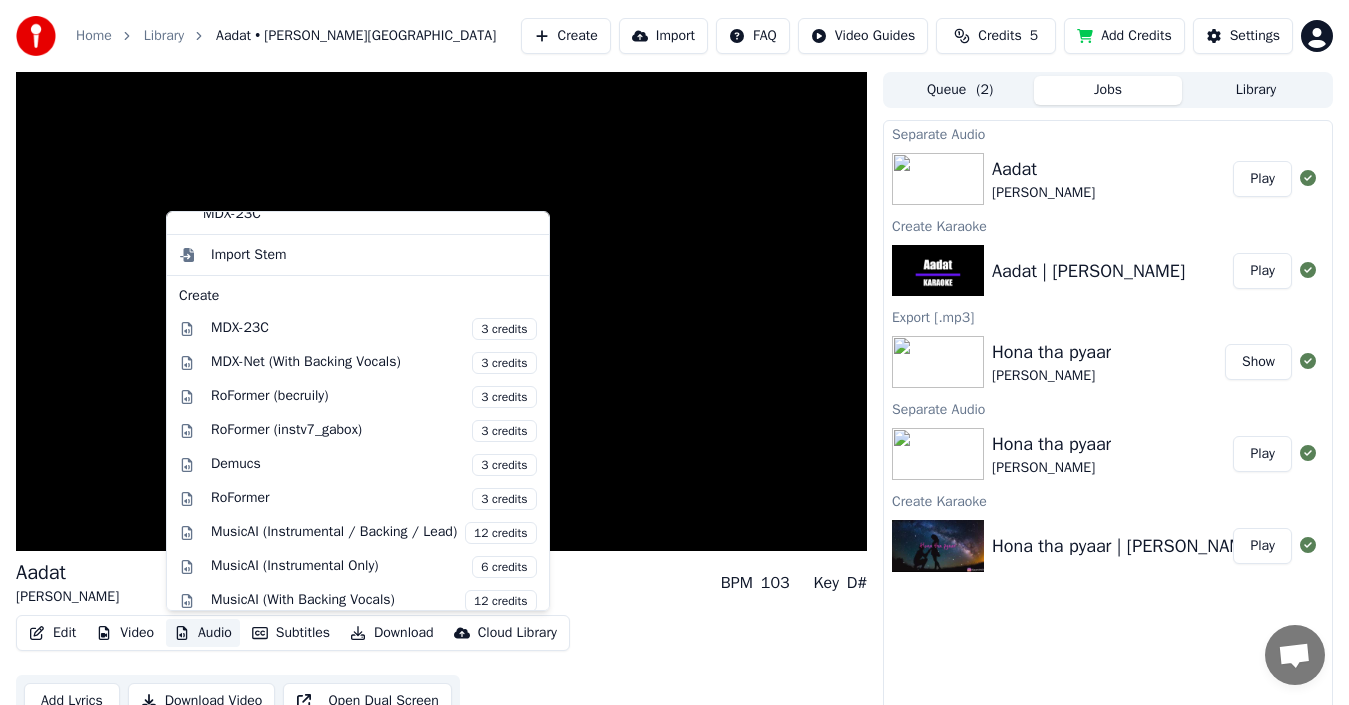scroll, scrollTop: 233, scrollLeft: 0, axis: vertical 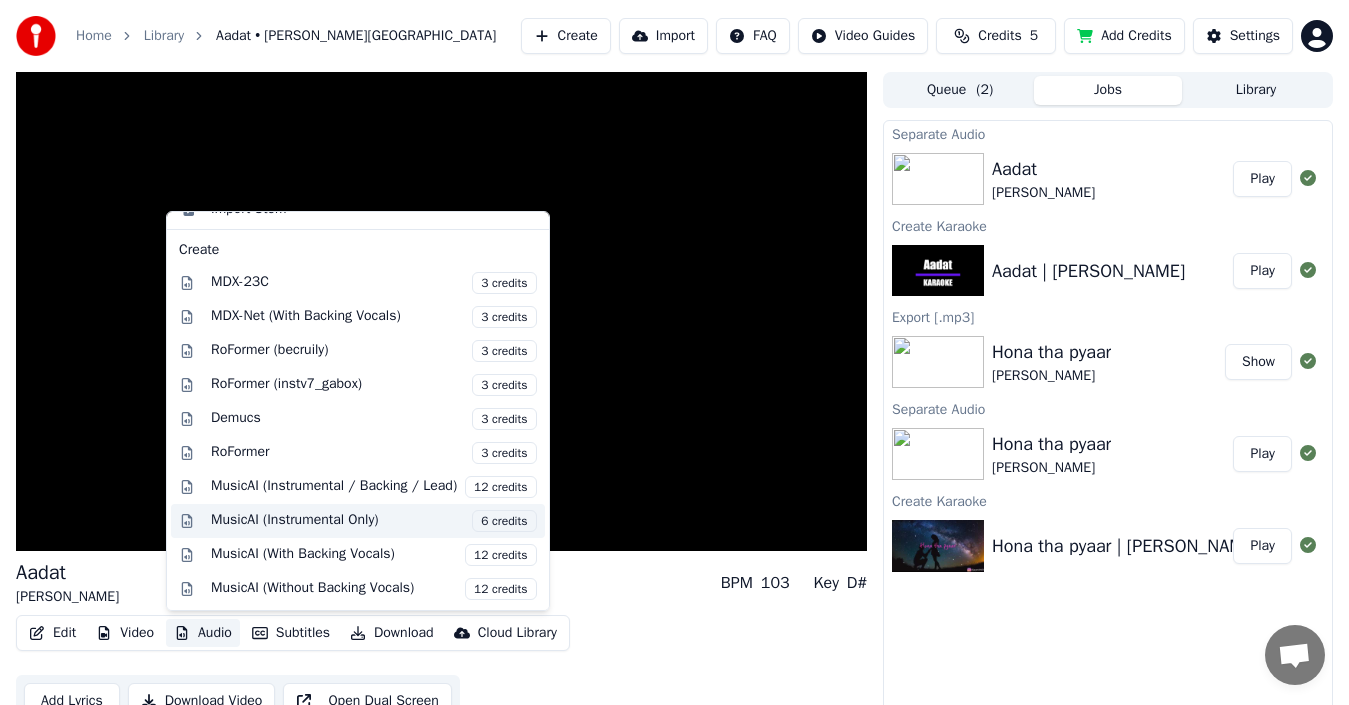 click on "MusicAI (Instrumental Only) 6 credits" at bounding box center [374, 521] 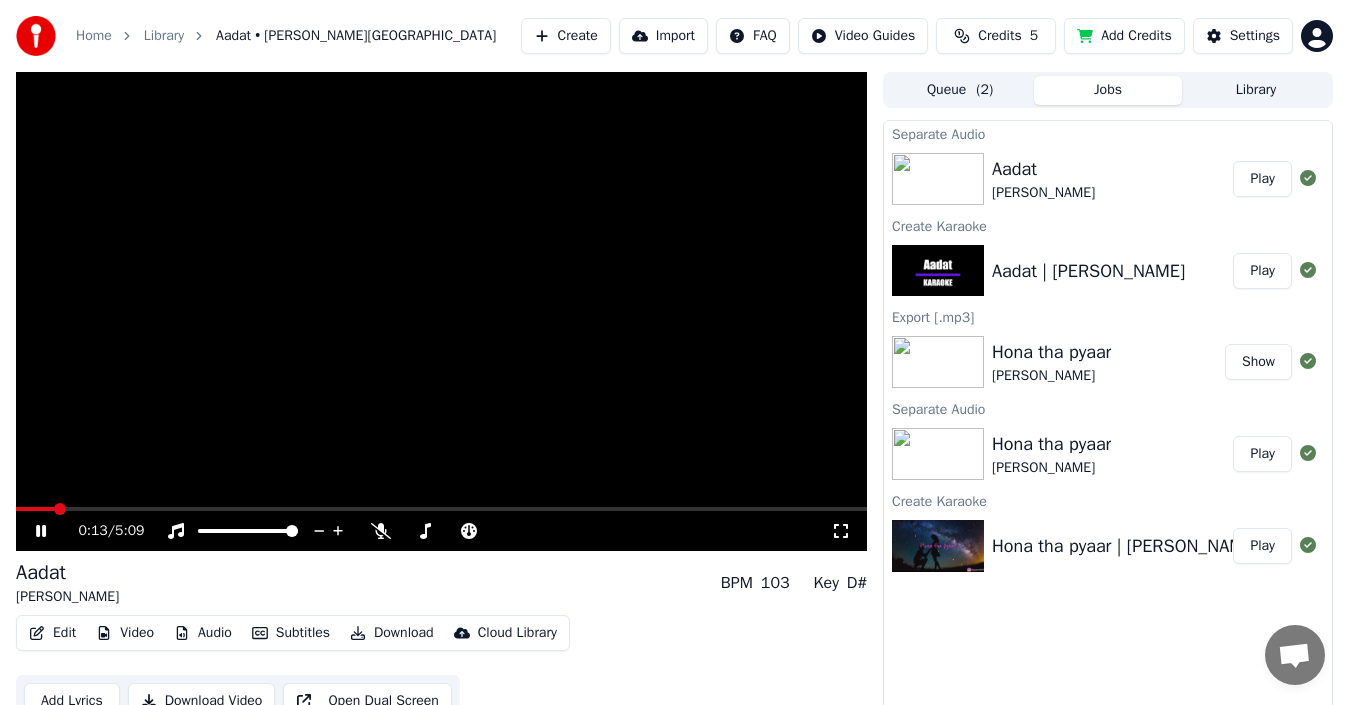 drag, startPoint x: 236, startPoint y: 655, endPoint x: 226, endPoint y: 636, distance: 21.470911 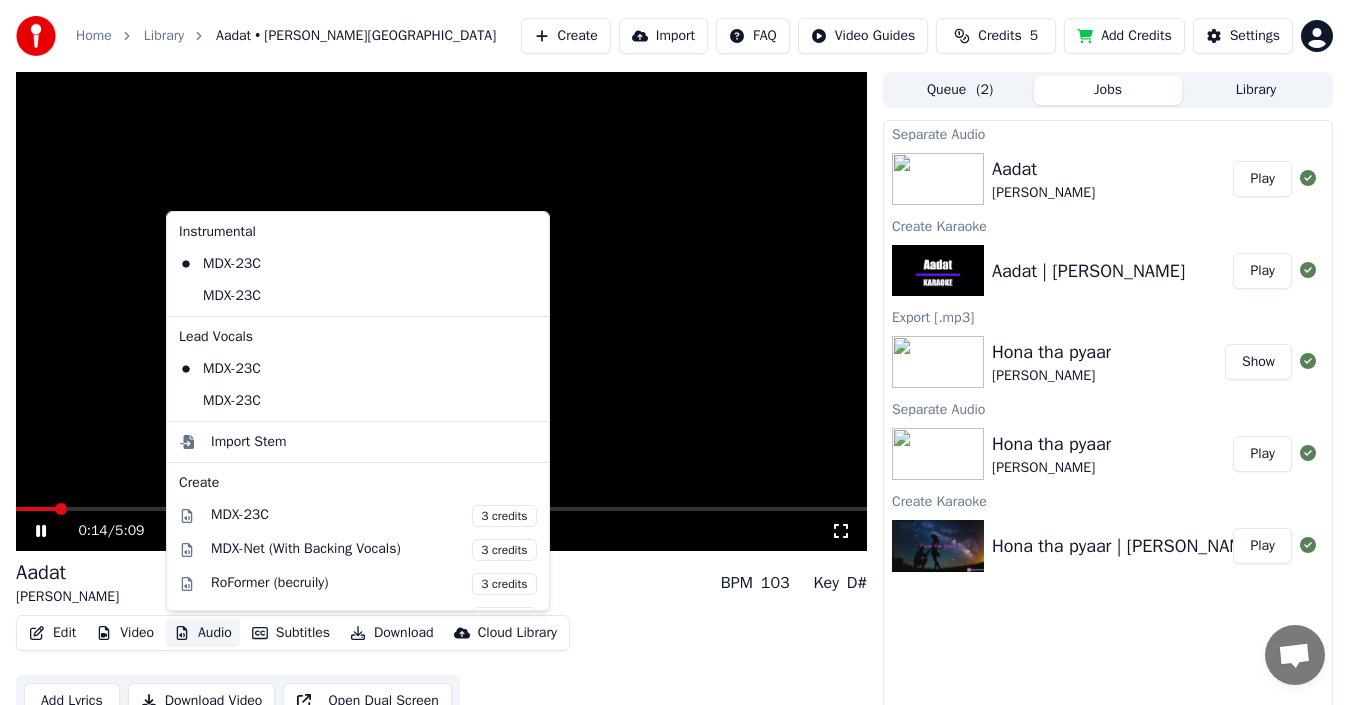 click on "Audio" at bounding box center [203, 633] 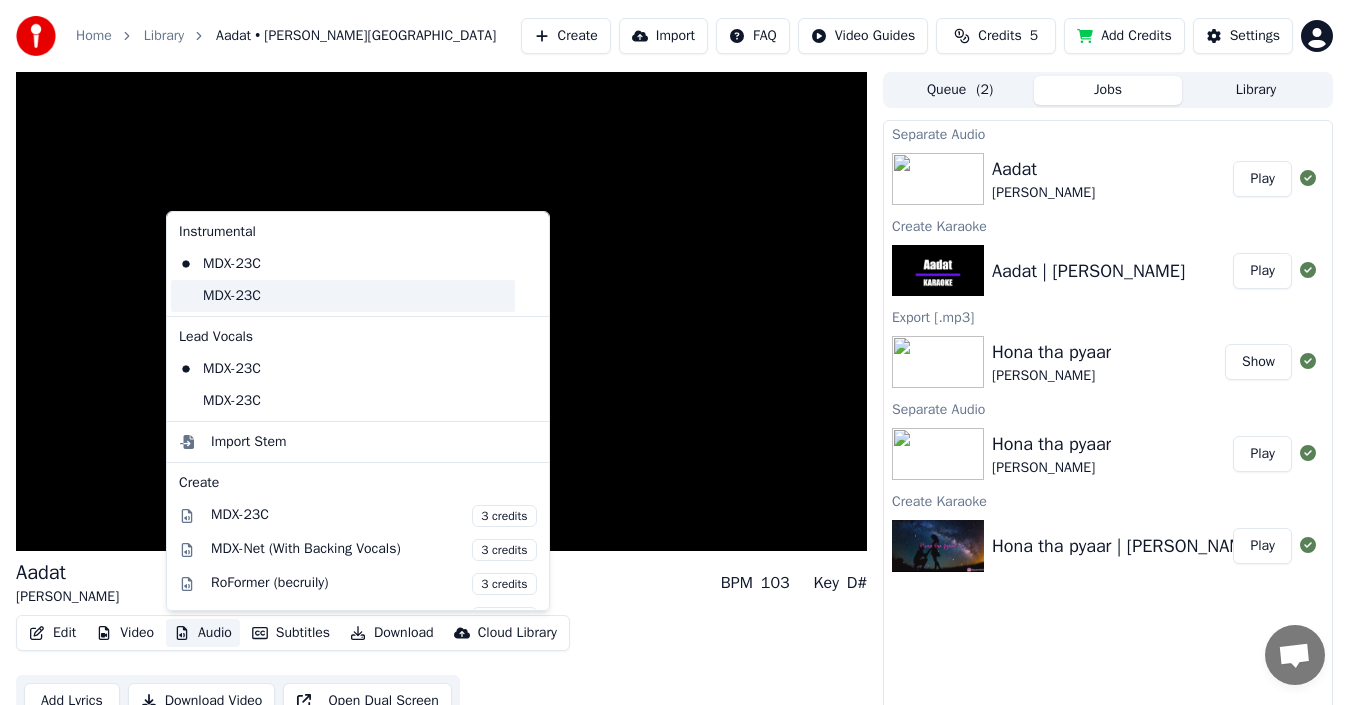 click on "MDX-23C" at bounding box center [343, 296] 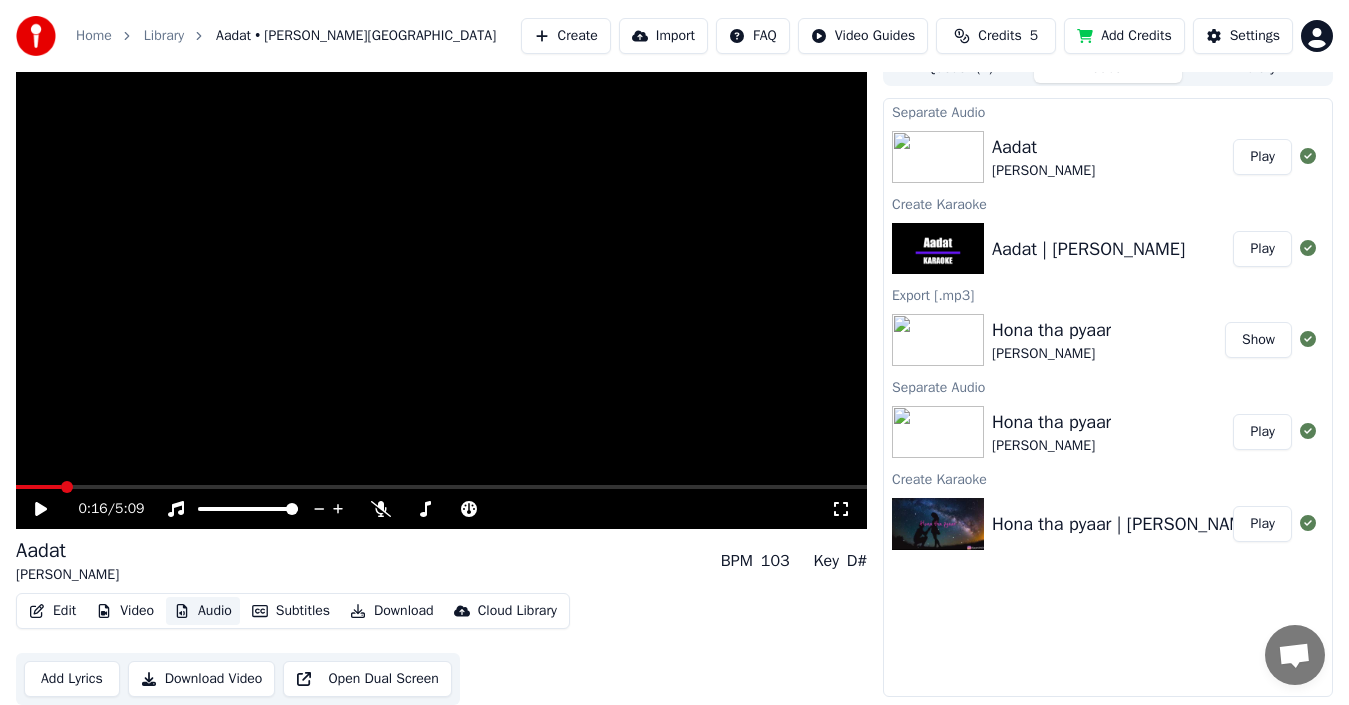 scroll, scrollTop: 0, scrollLeft: 0, axis: both 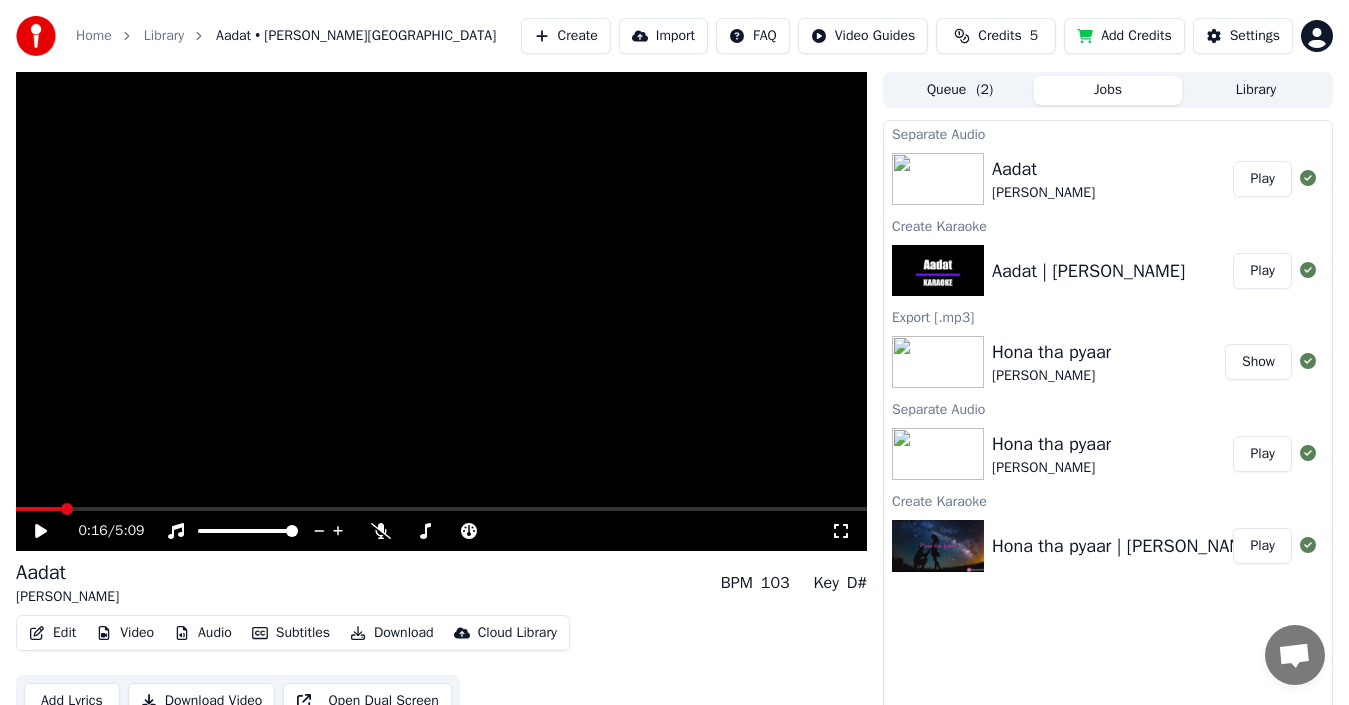 click on "[PERSON_NAME]" at bounding box center [1043, 193] 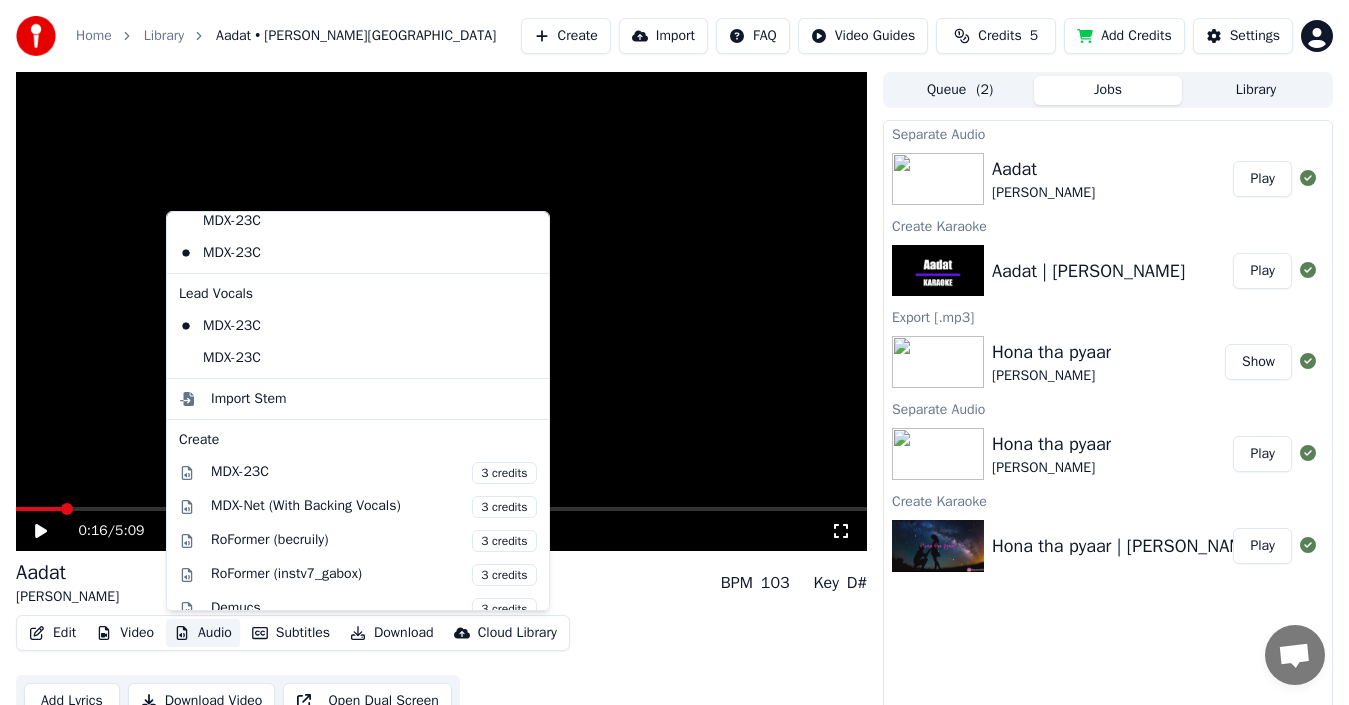 scroll, scrollTop: 0, scrollLeft: 0, axis: both 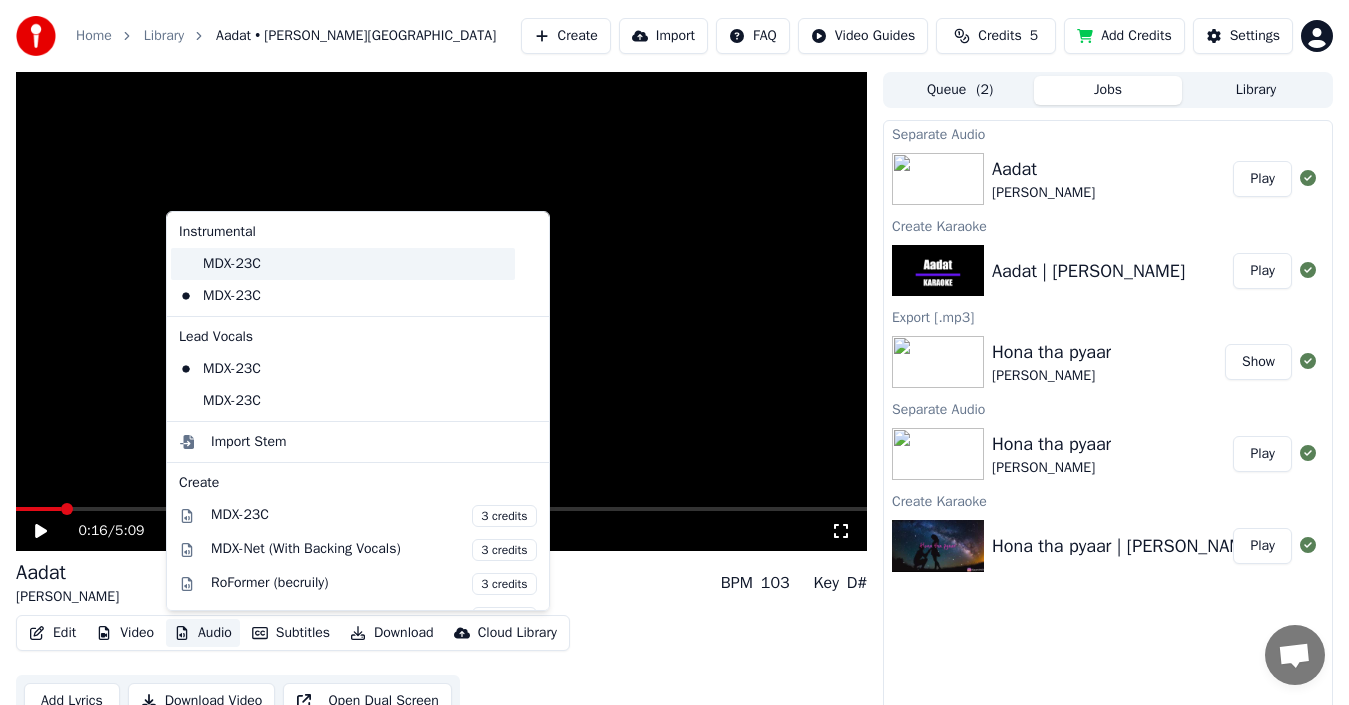 click on "MDX-23C" at bounding box center (343, 264) 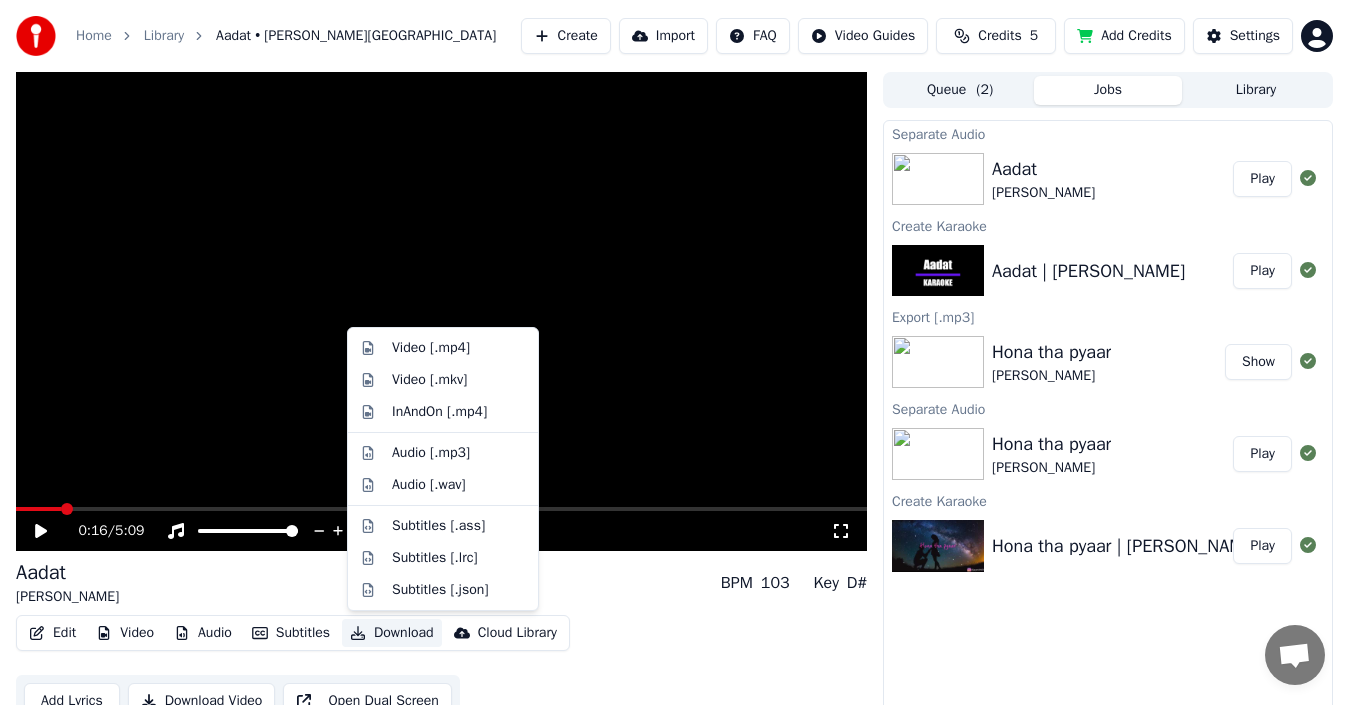click 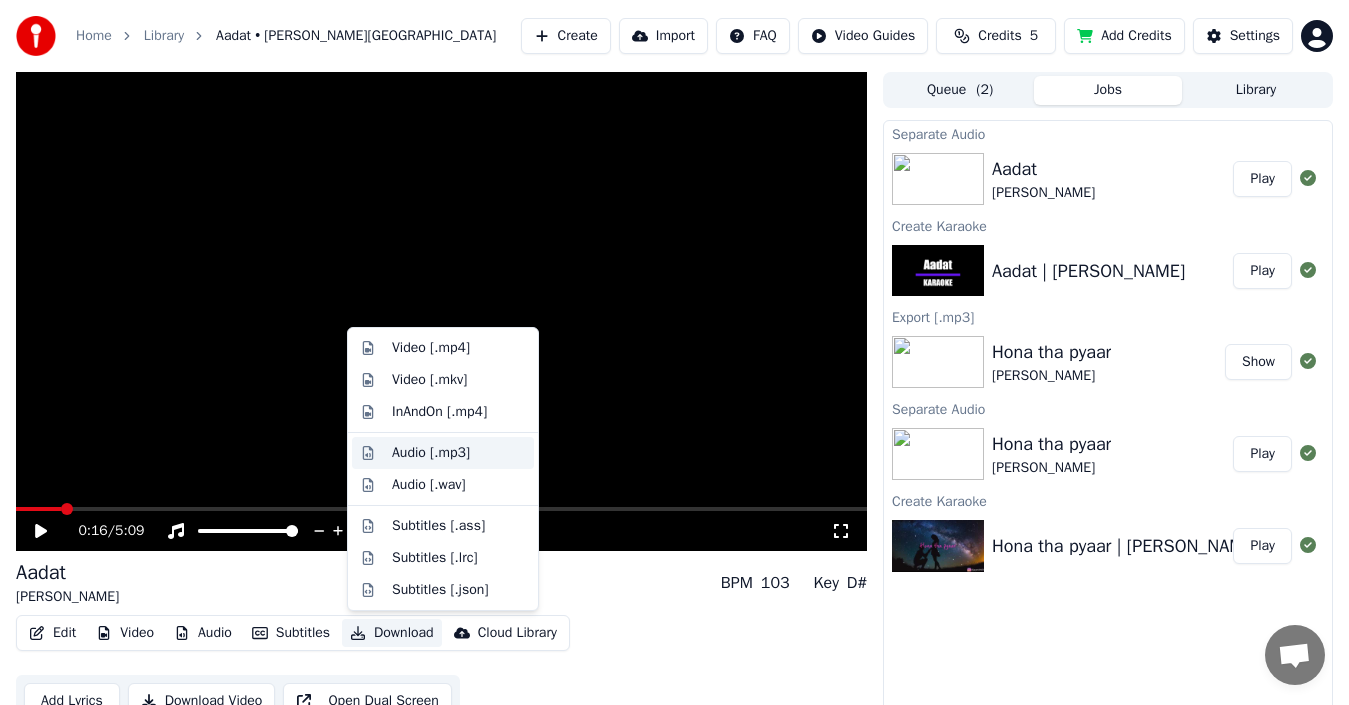 click on "Audio [.mp3]" at bounding box center [443, 453] 